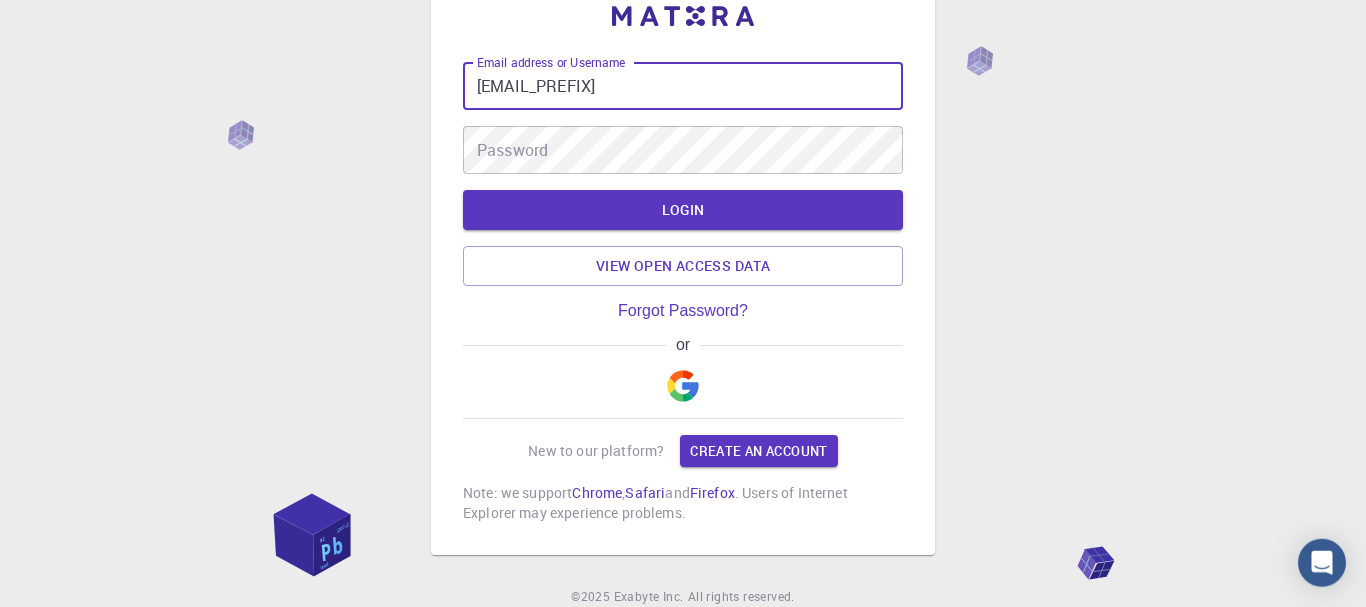 scroll, scrollTop: 74, scrollLeft: 0, axis: vertical 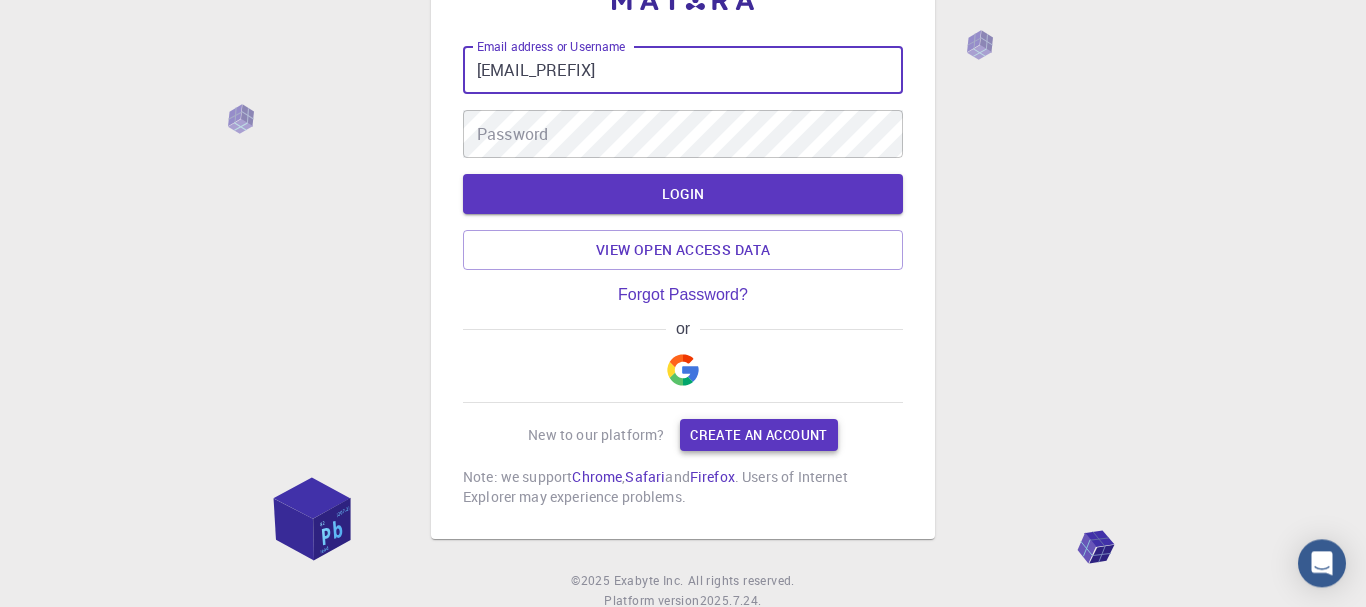 type on "[EMAIL_PREFIX]" 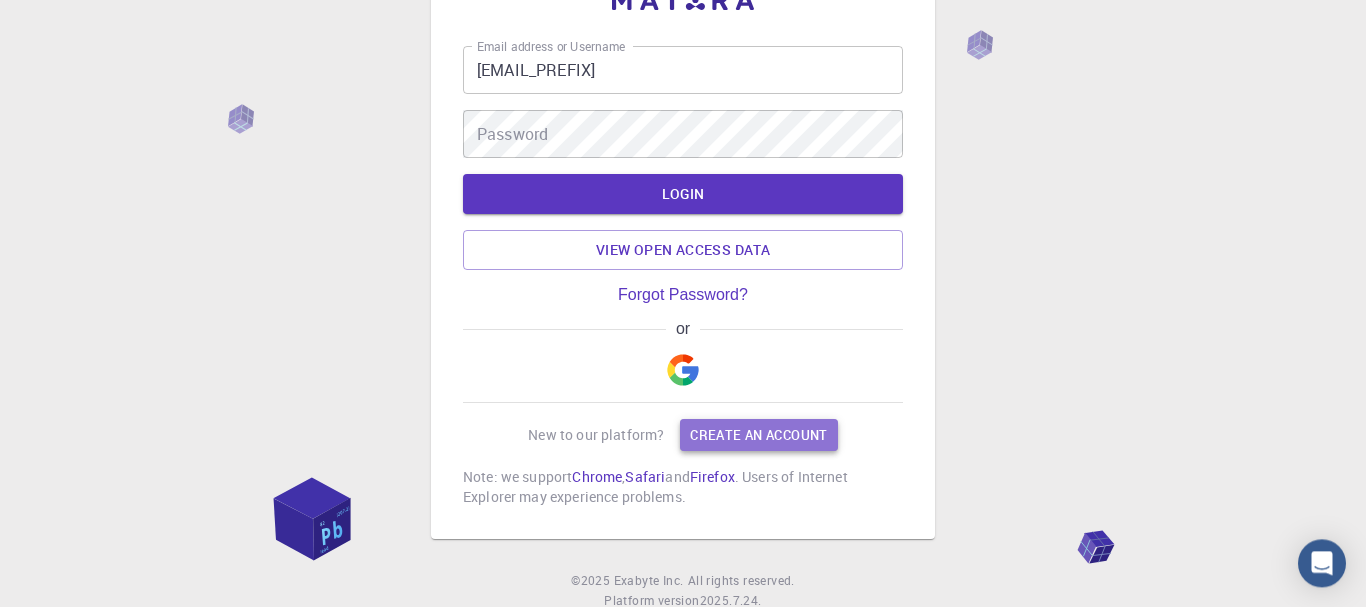 click on "Create an account" at bounding box center [758, 435] 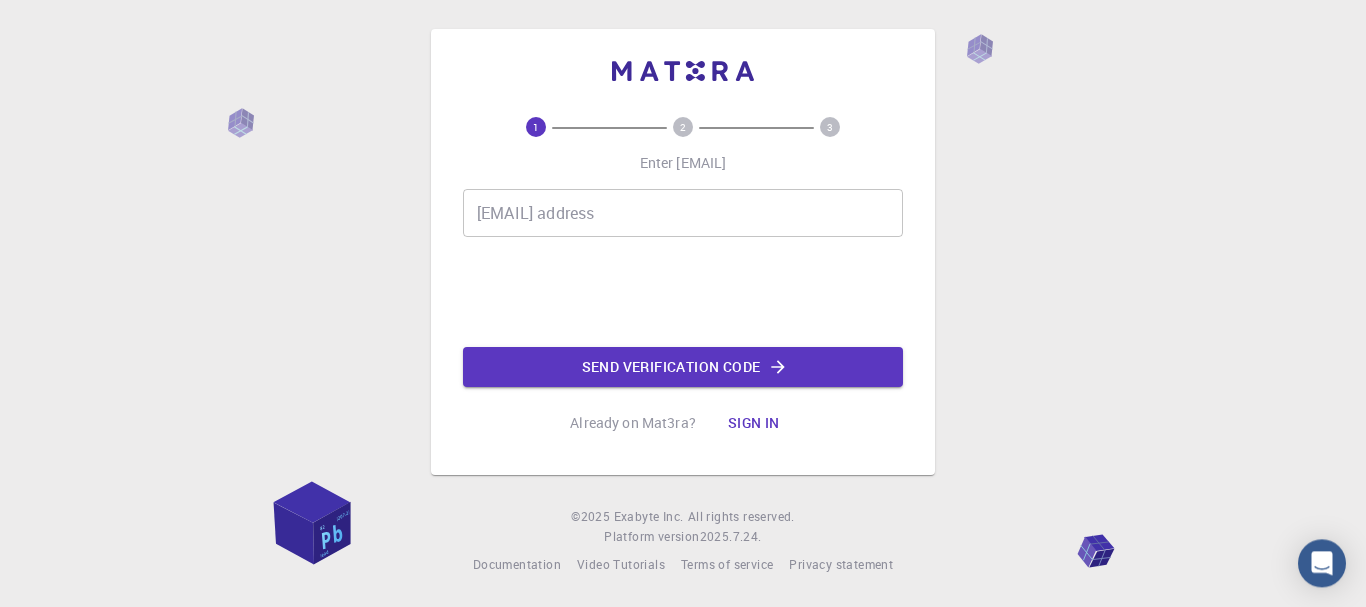 scroll, scrollTop: 0, scrollLeft: 0, axis: both 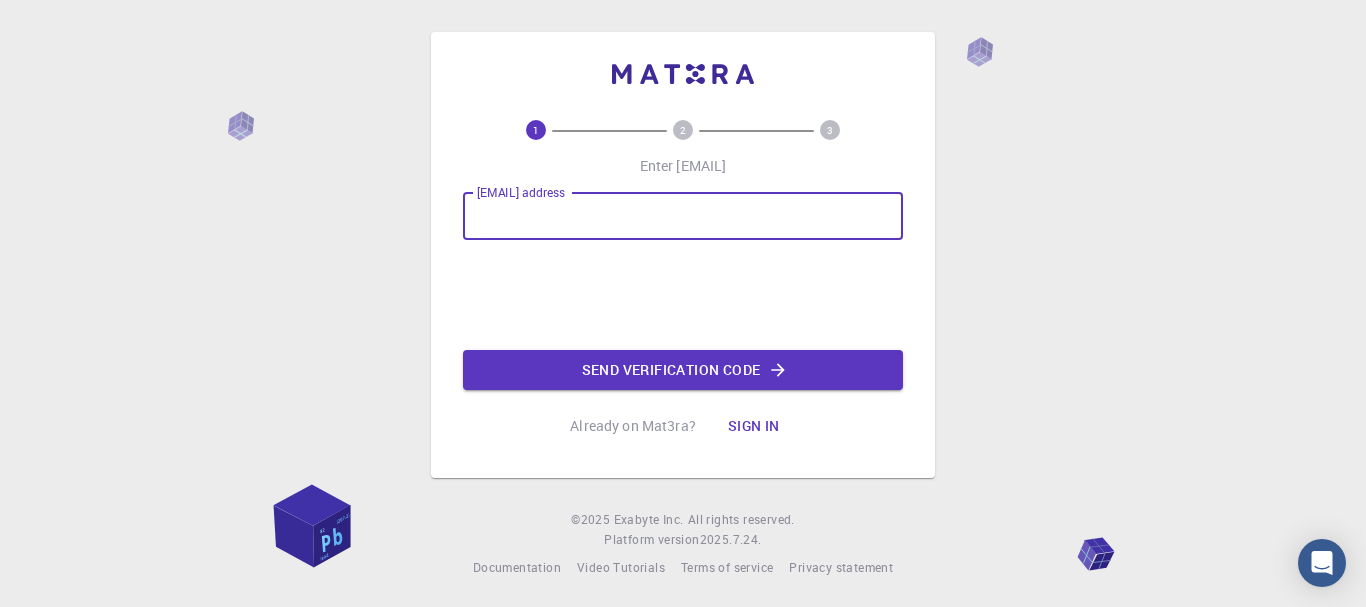 click on "[EMAIL] address" at bounding box center [683, 216] 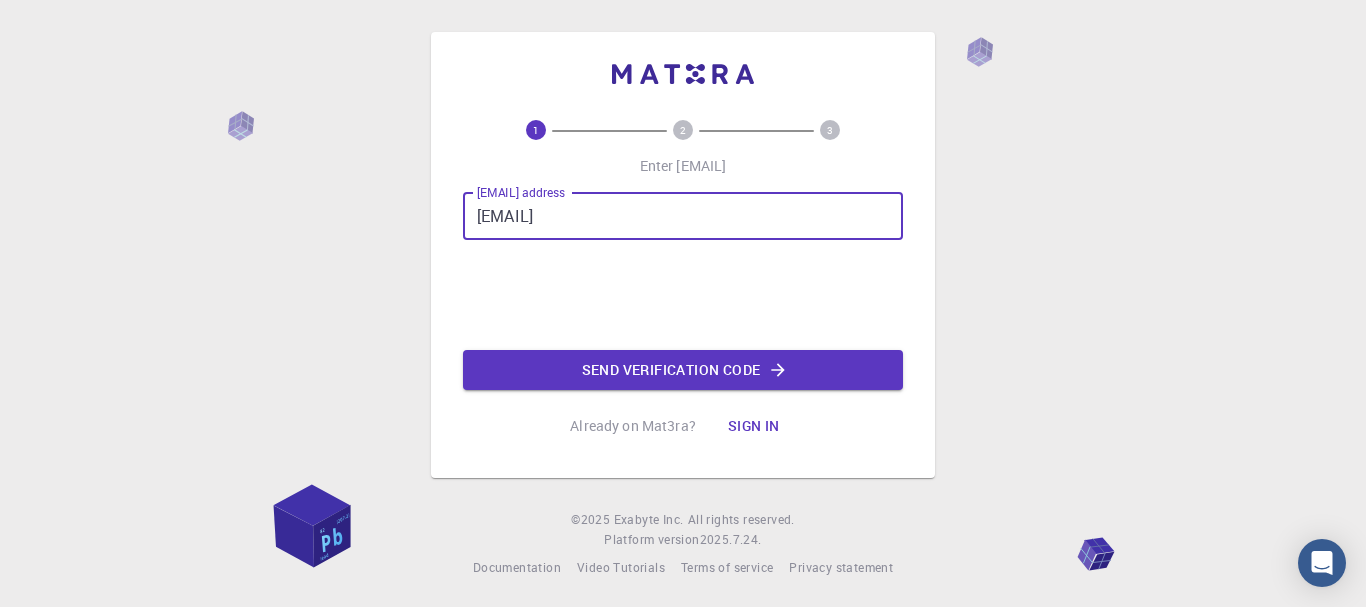 type on "[EMAIL]" 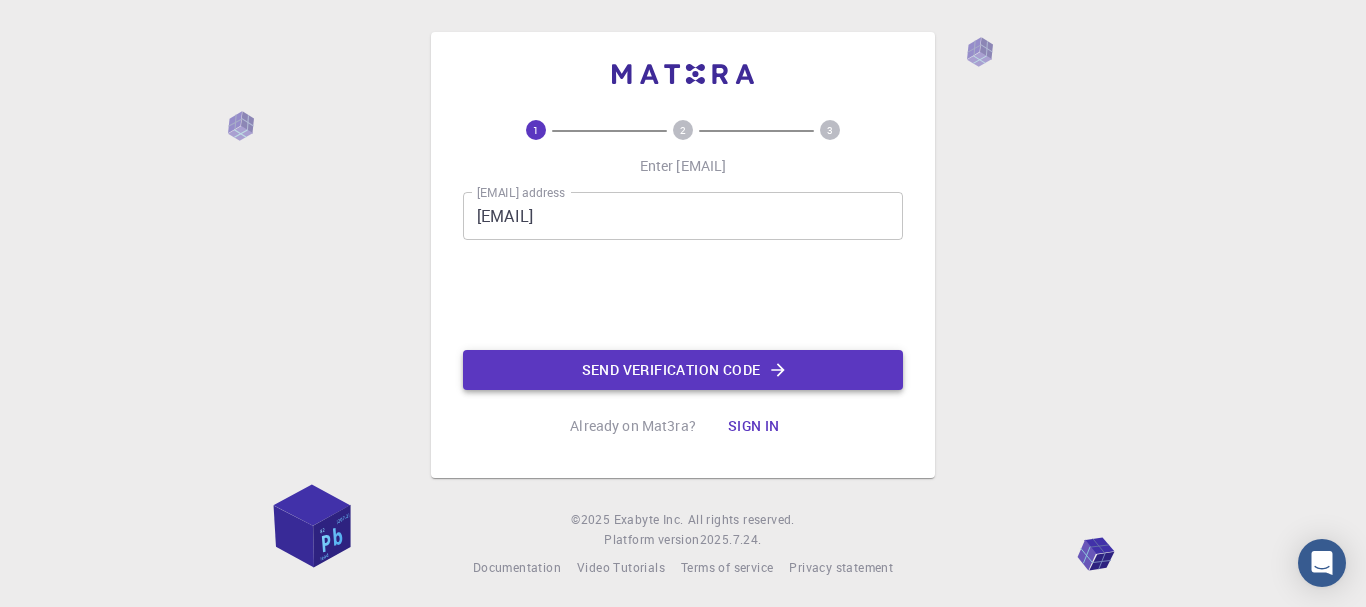 click on "Send verification code" 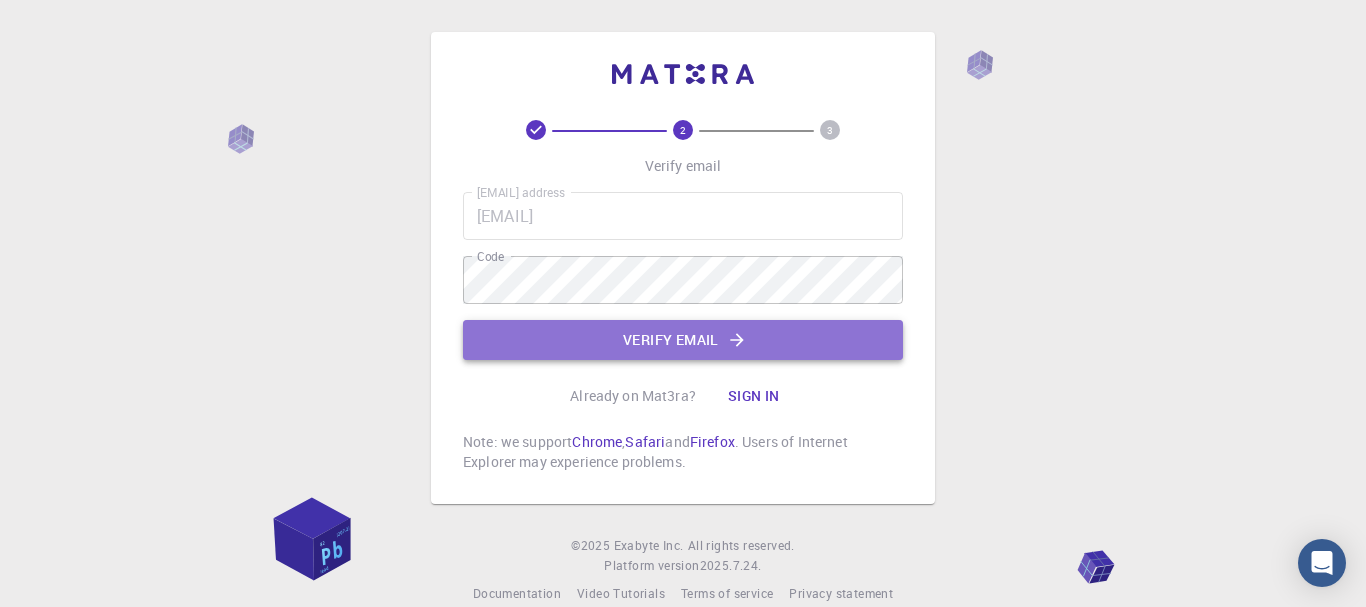 click on "Verify email" 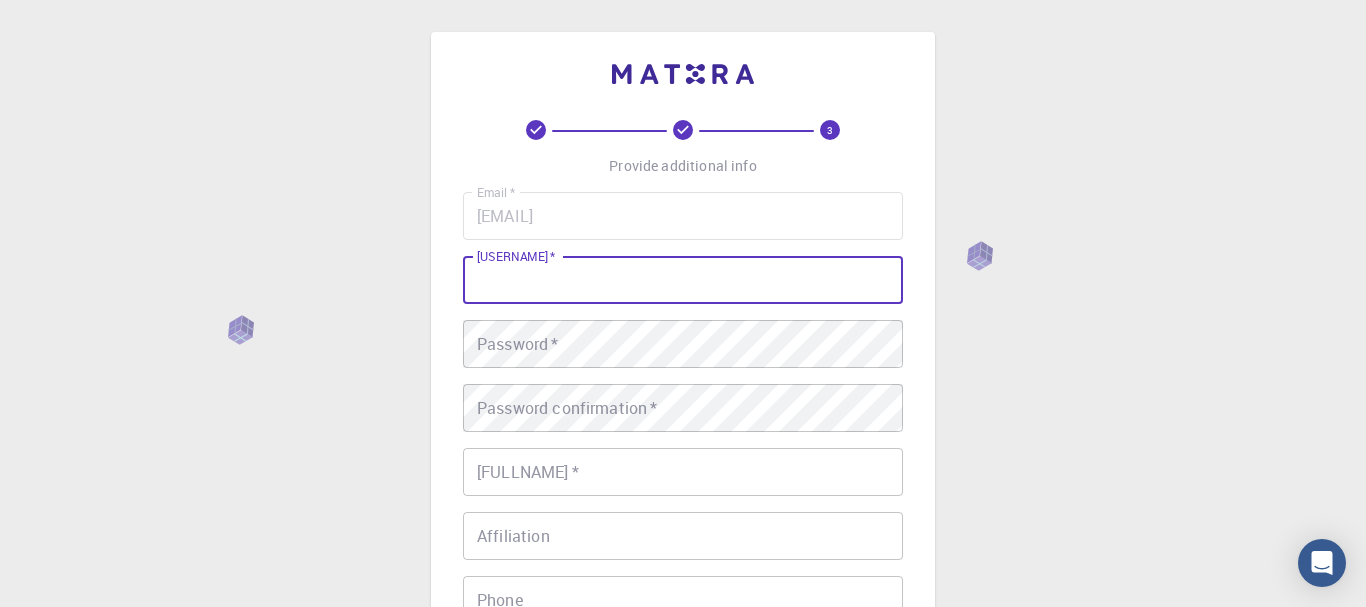 click on "username ​ *" at bounding box center (683, 280) 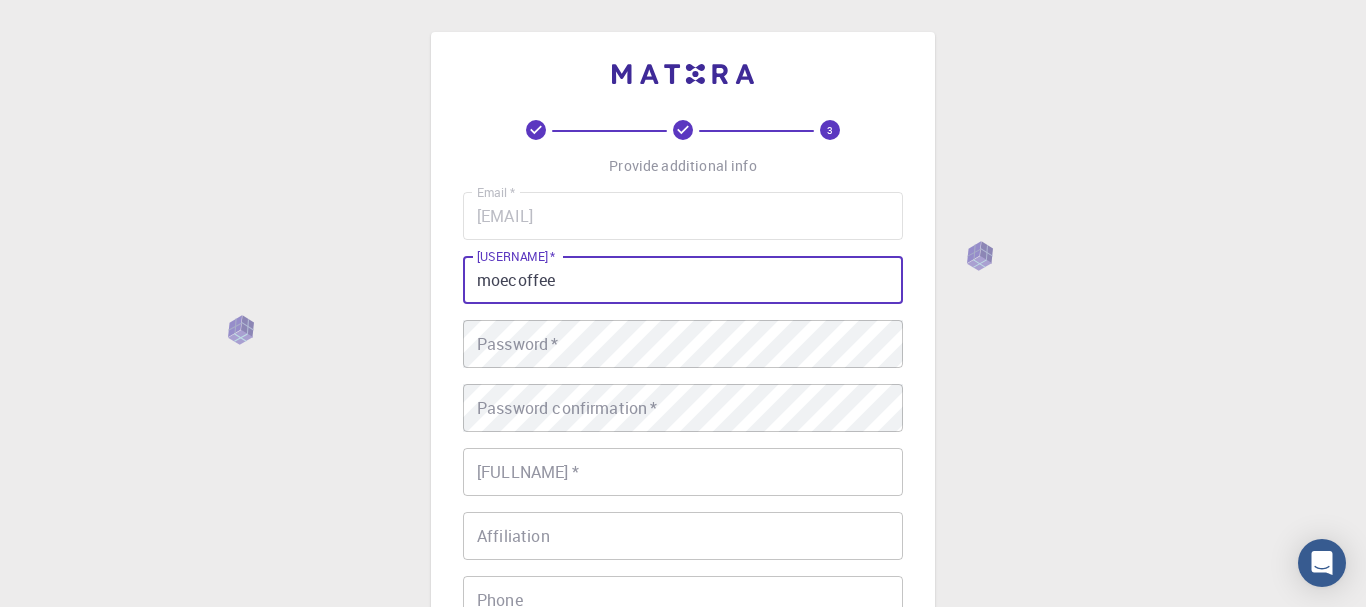 type on "moecoffee" 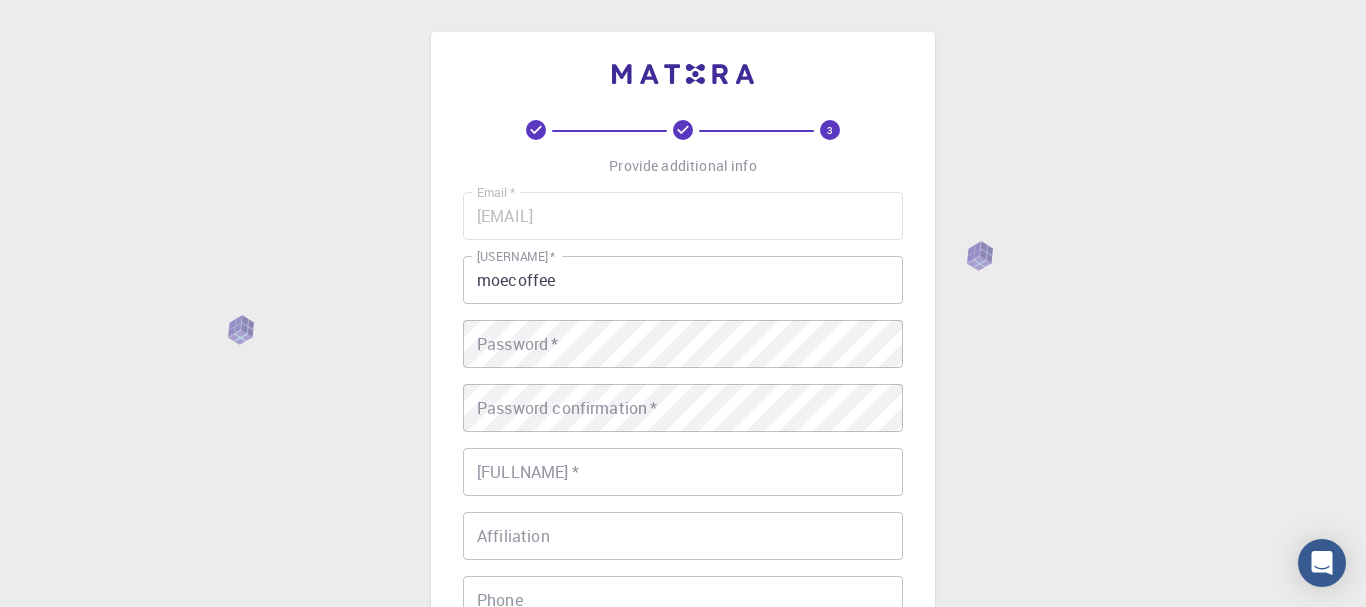 click on "3 Provide additional info Email * [EMAIL] Email * username * [USERNAME] username * Password * Password * Password confirmation * Password confirmation * Fullname * [FULLNAME] Fullname * Affiliation Affiliation Phone Phone Description Description I accept the Terms of Service / Privacy Policy * REGISTER Already on Mat3ra? Sign in © 2025 Exabyte Inc. All rights reserved. Platform version 2025.7.24 . Documentation Video Tutorials Terms of service Privacy statement" at bounding box center (683, 509) 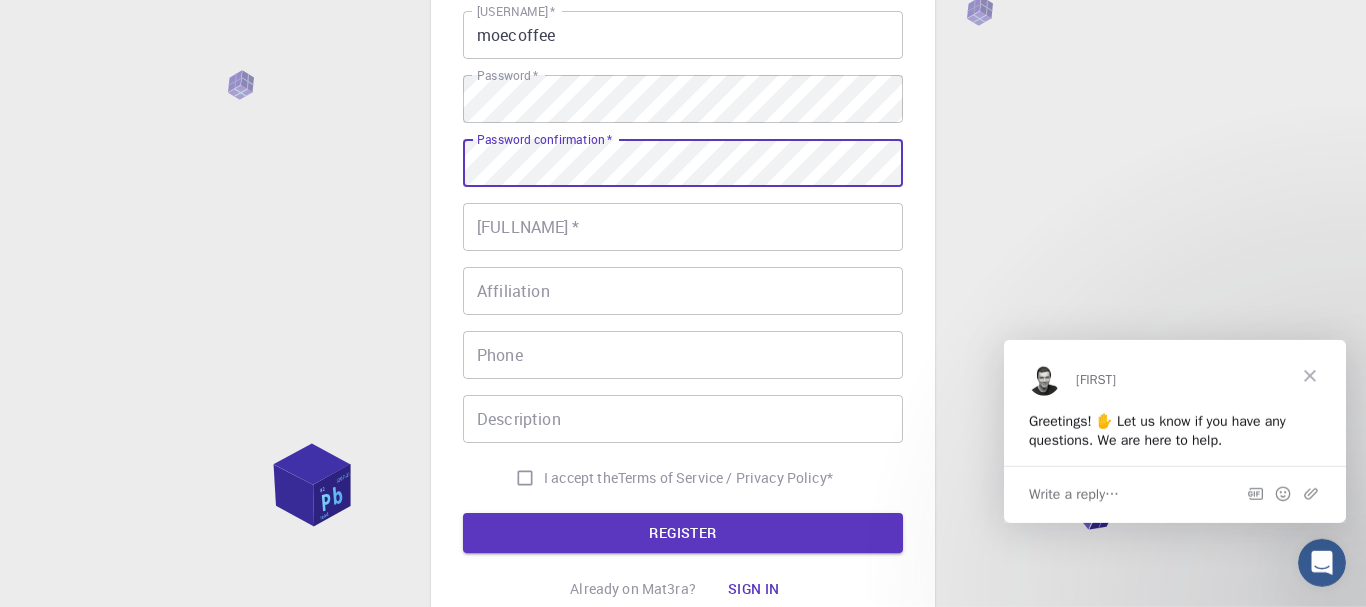 scroll, scrollTop: 250, scrollLeft: 0, axis: vertical 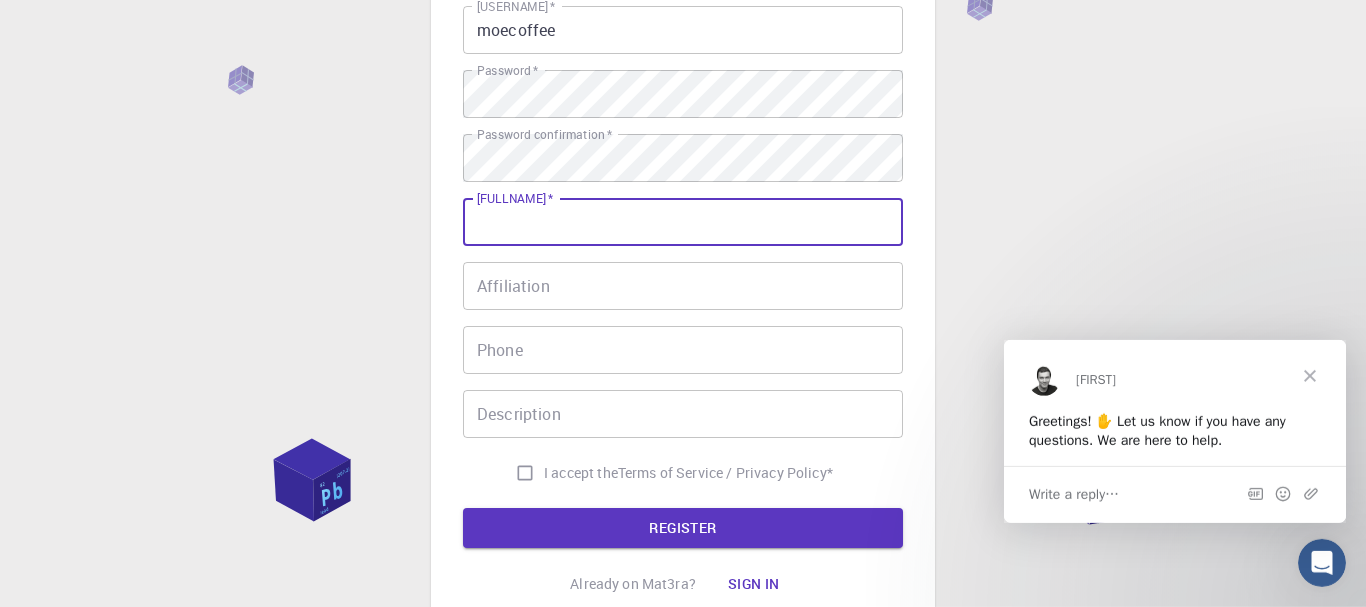 click on "[FULLNAME]   *" at bounding box center (683, 222) 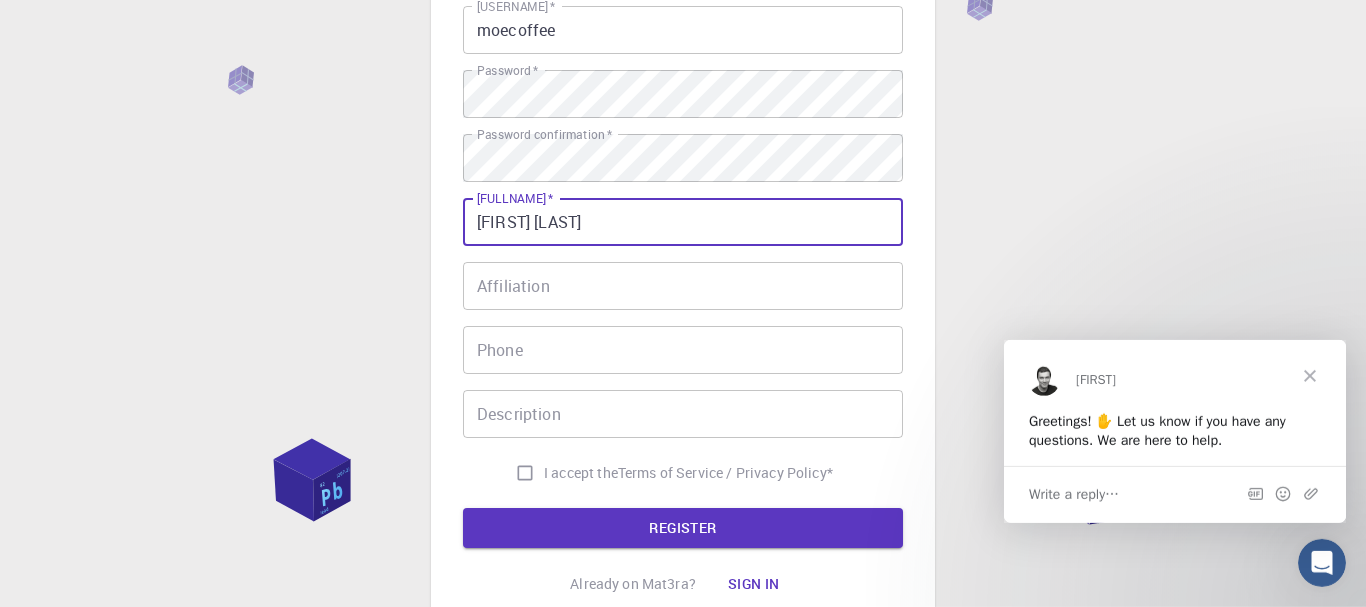 type on "[FIRST] [LAST]" 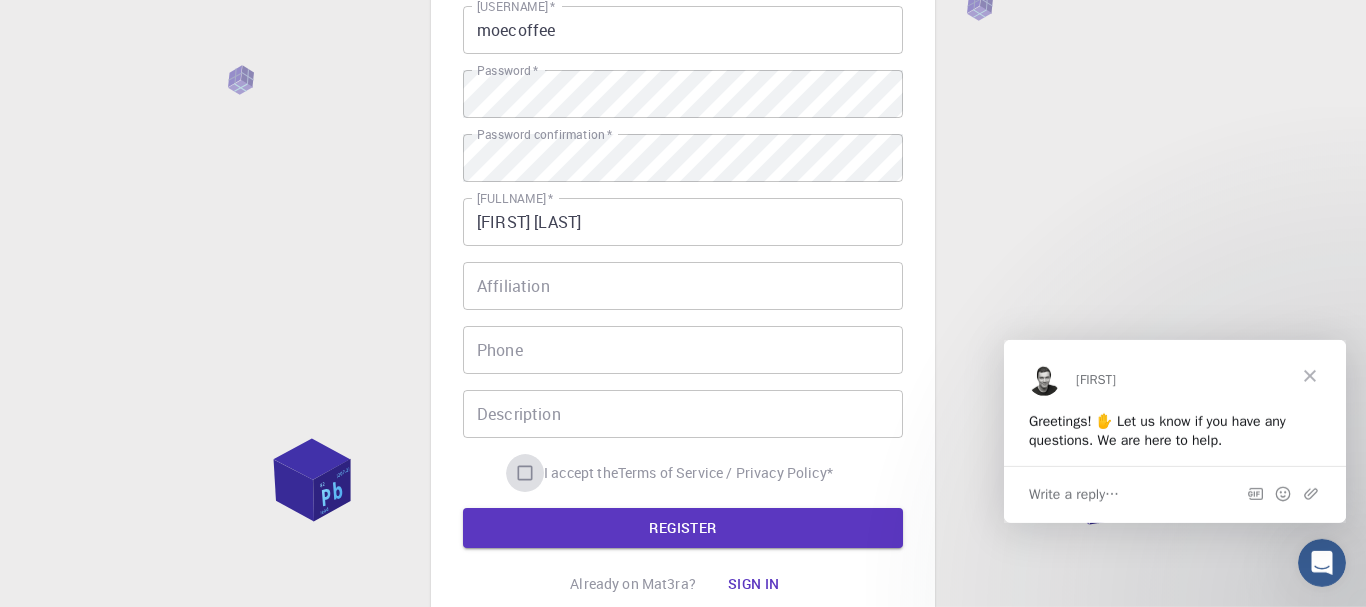 click on "I accept the  Terms of Service / Privacy Policy  *" at bounding box center [525, 473] 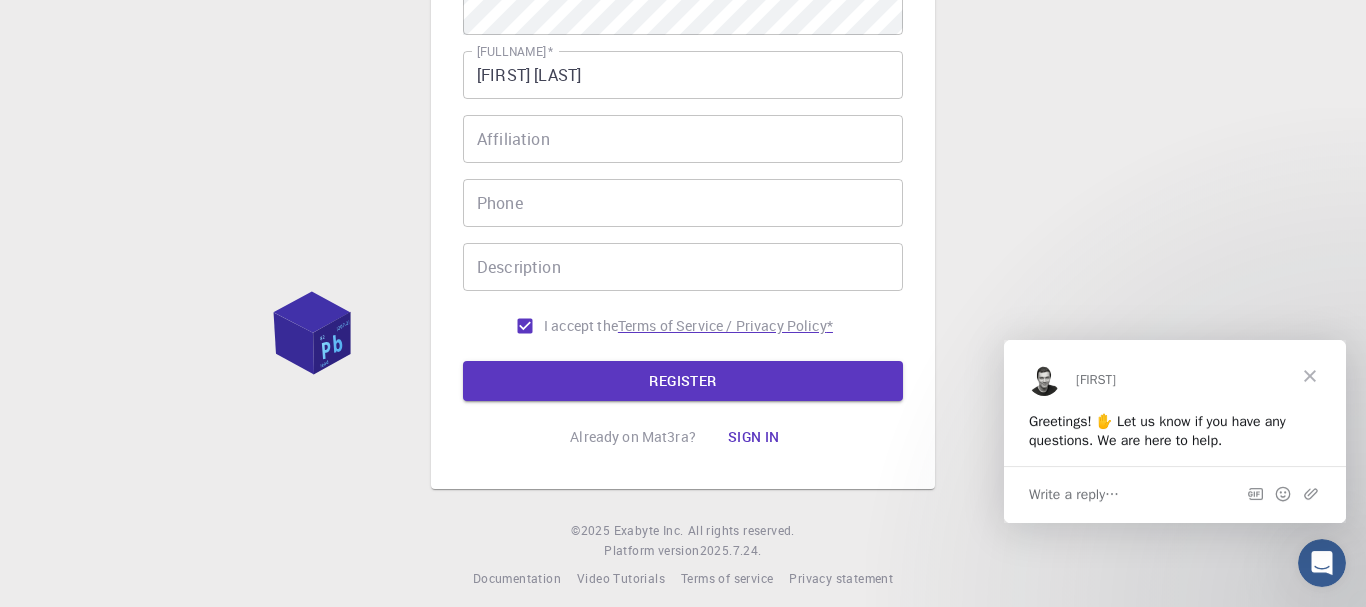 scroll, scrollTop: 403, scrollLeft: 0, axis: vertical 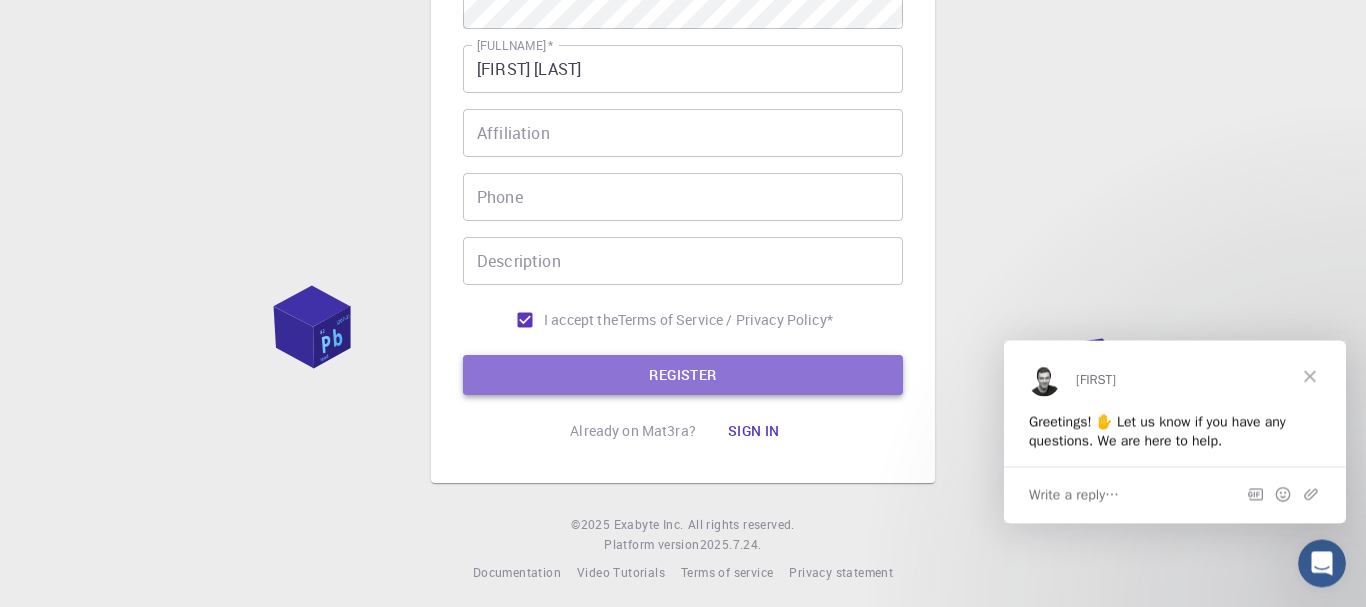 click on "REGISTER" at bounding box center (683, 375) 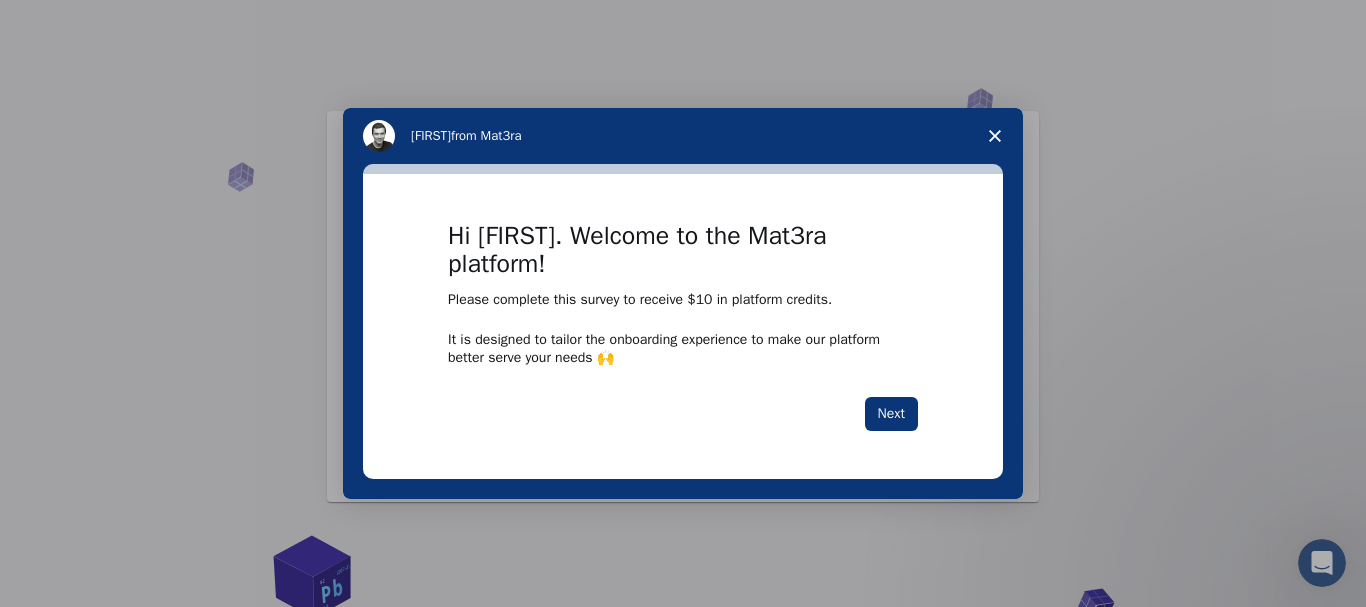 scroll, scrollTop: 0, scrollLeft: 0, axis: both 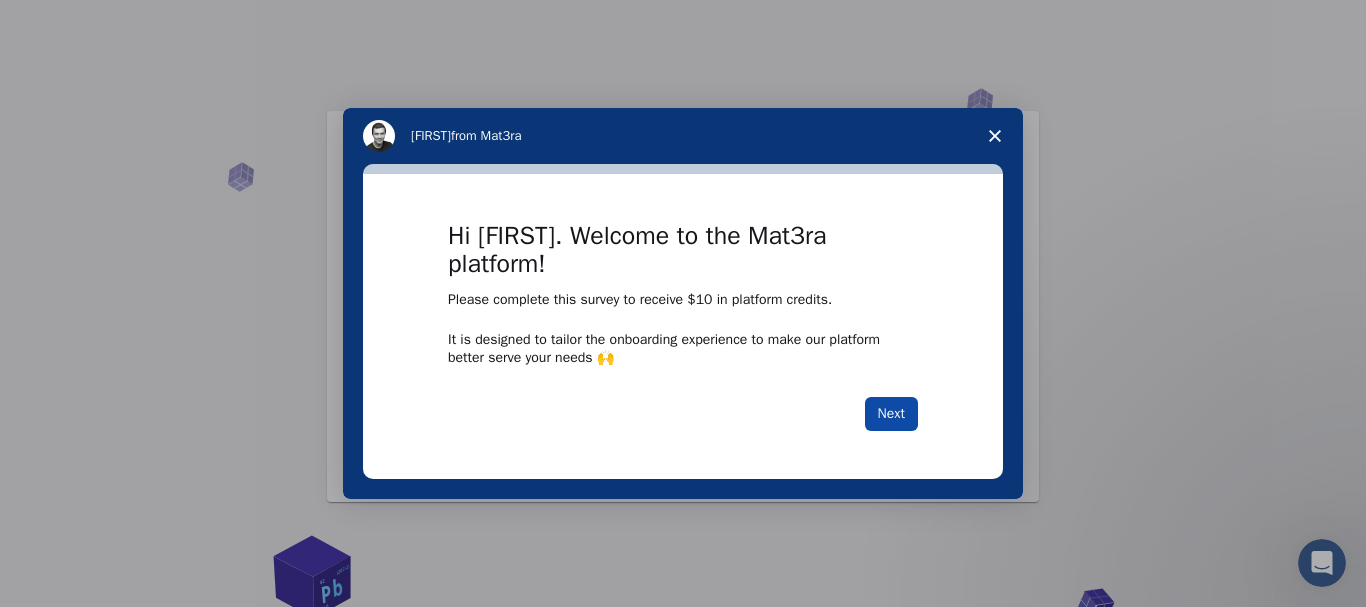 click on "Next" at bounding box center [891, 414] 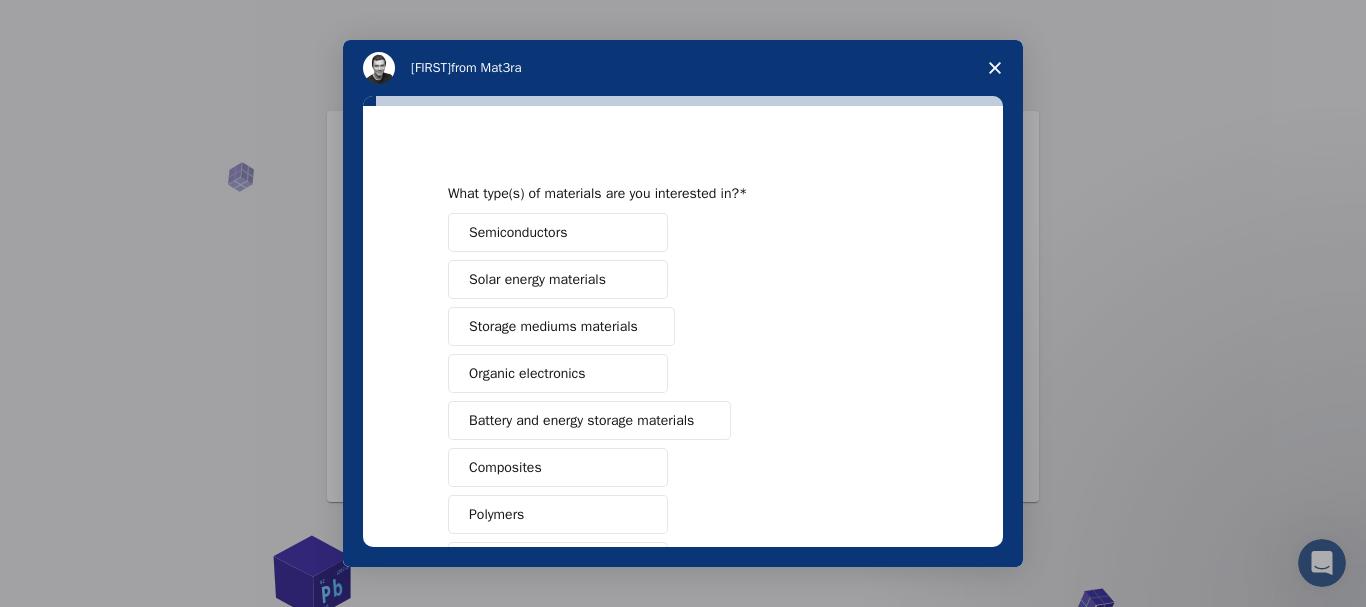 scroll, scrollTop: 18, scrollLeft: 0, axis: vertical 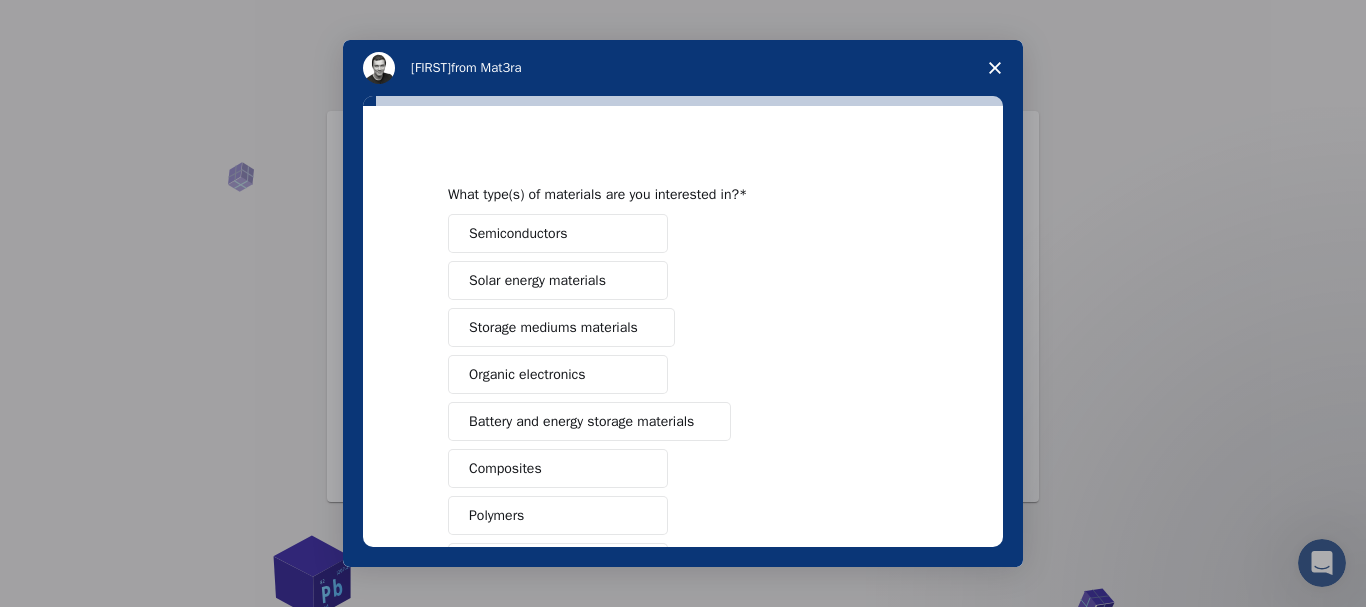 click on "Semiconductors" at bounding box center [518, 233] 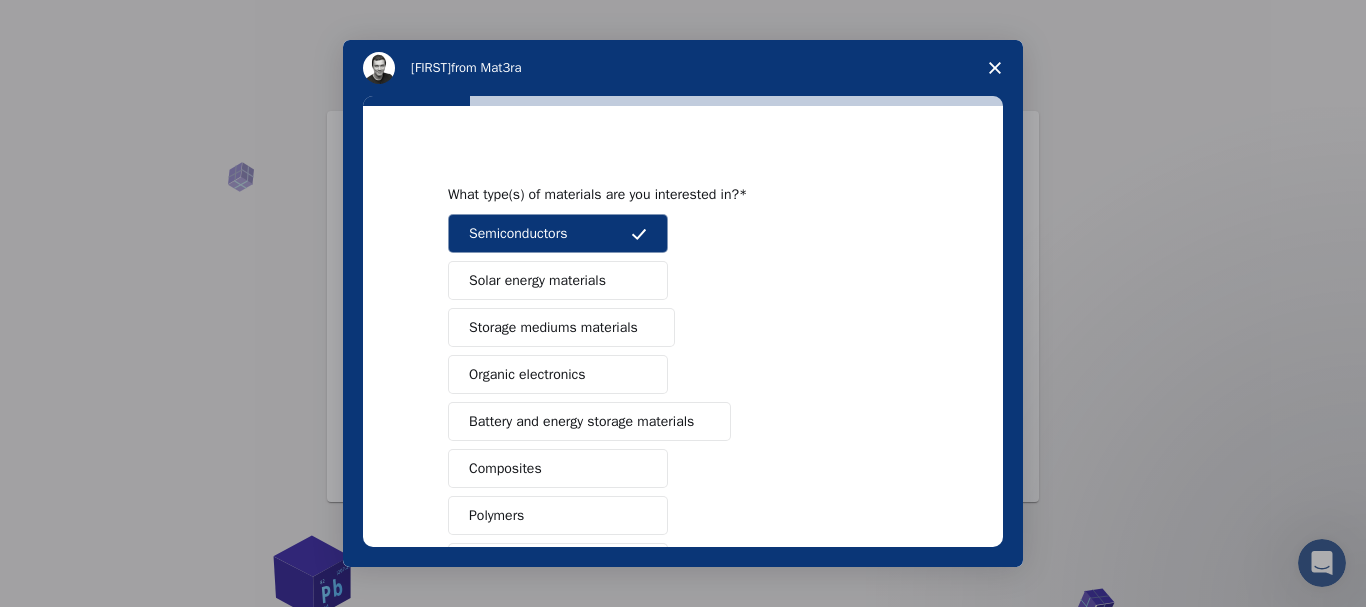 click on "Solar energy materials" at bounding box center [537, 280] 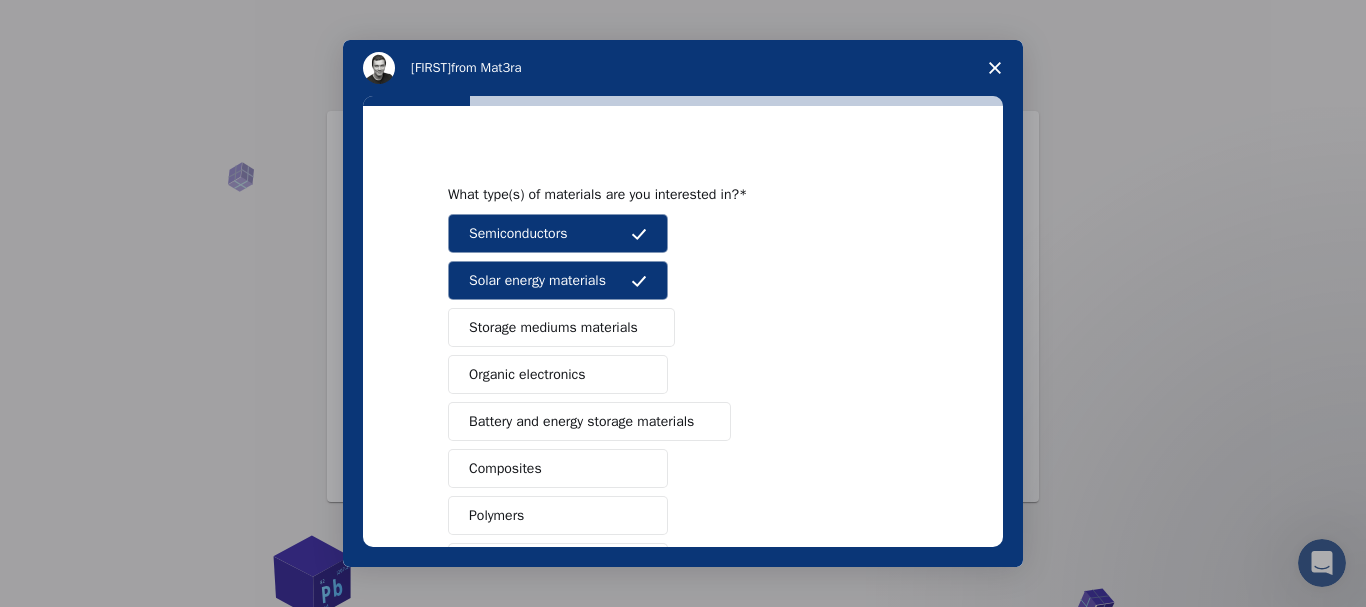 click on "Storage mediums materials" at bounding box center [553, 327] 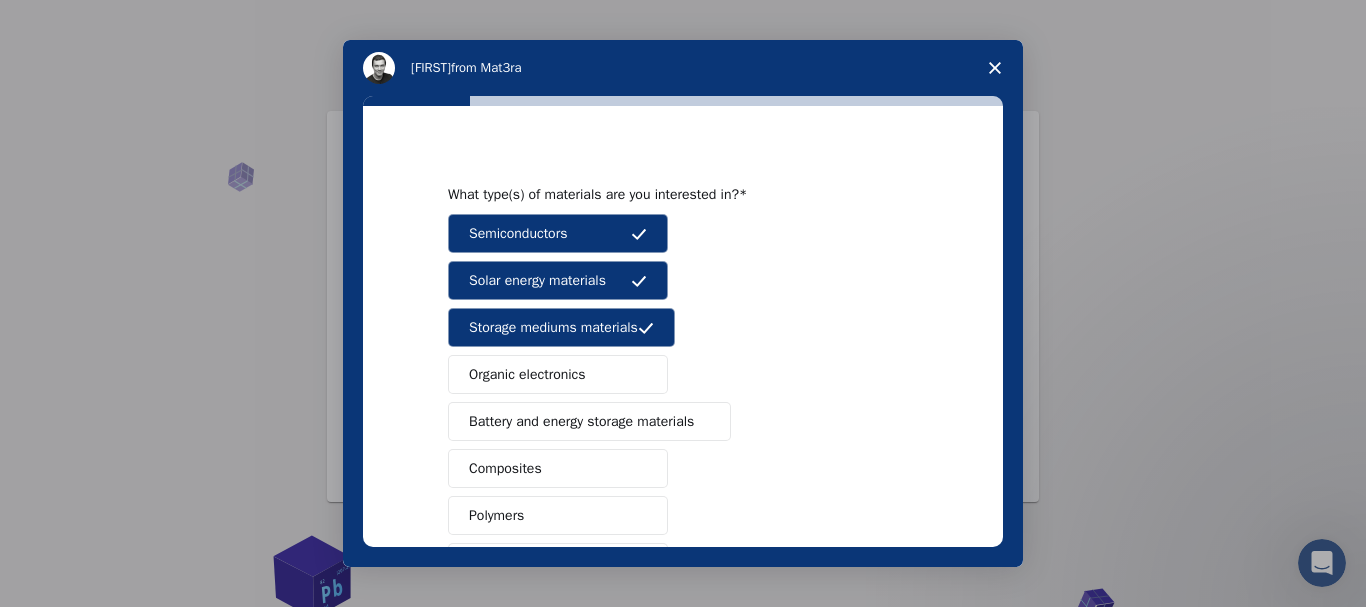 click on "Organic electronics" at bounding box center [527, 374] 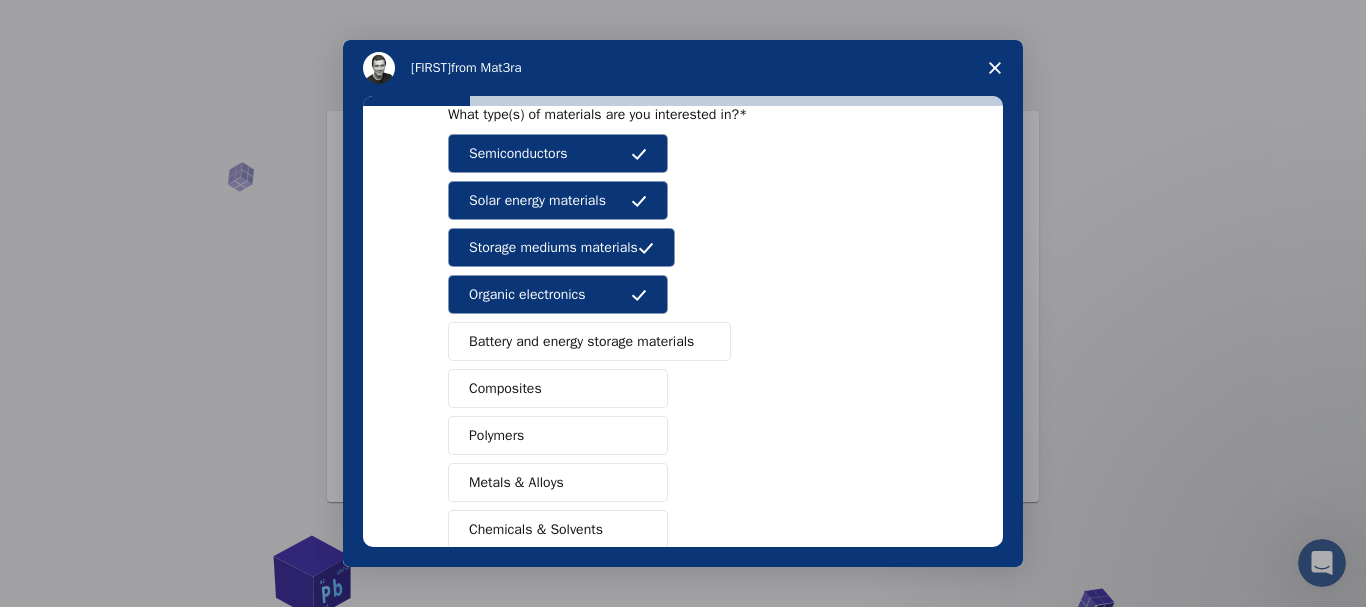 scroll, scrollTop: 101, scrollLeft: 0, axis: vertical 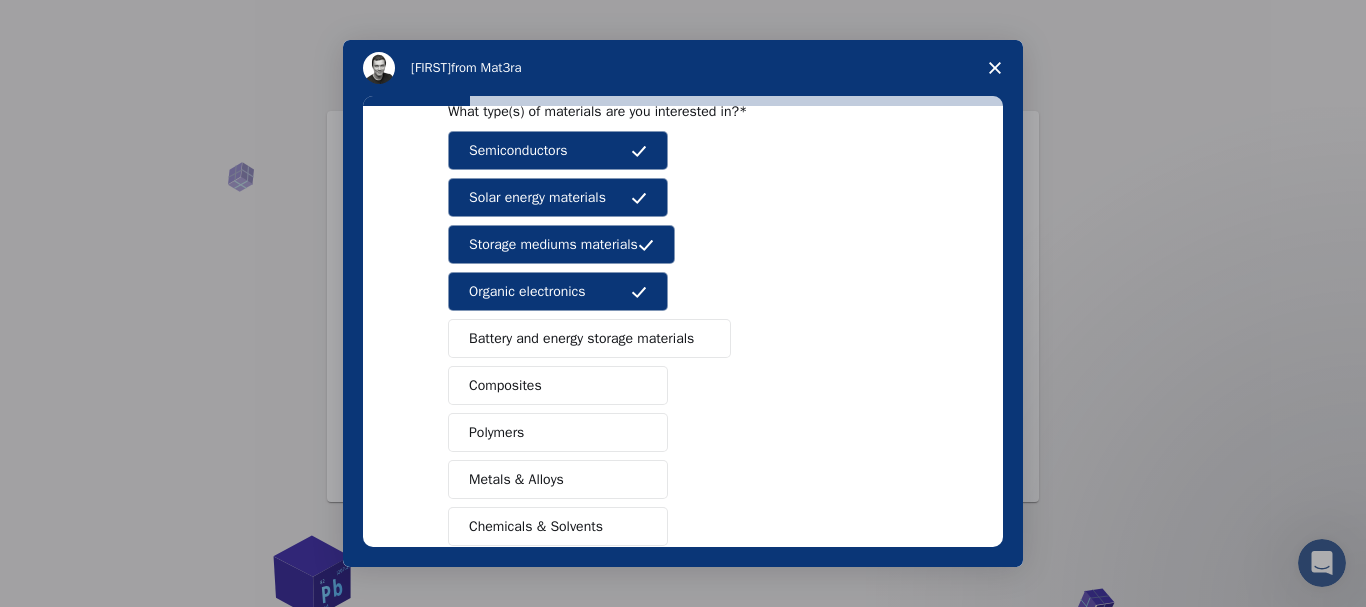 click on "Composites" at bounding box center (505, 385) 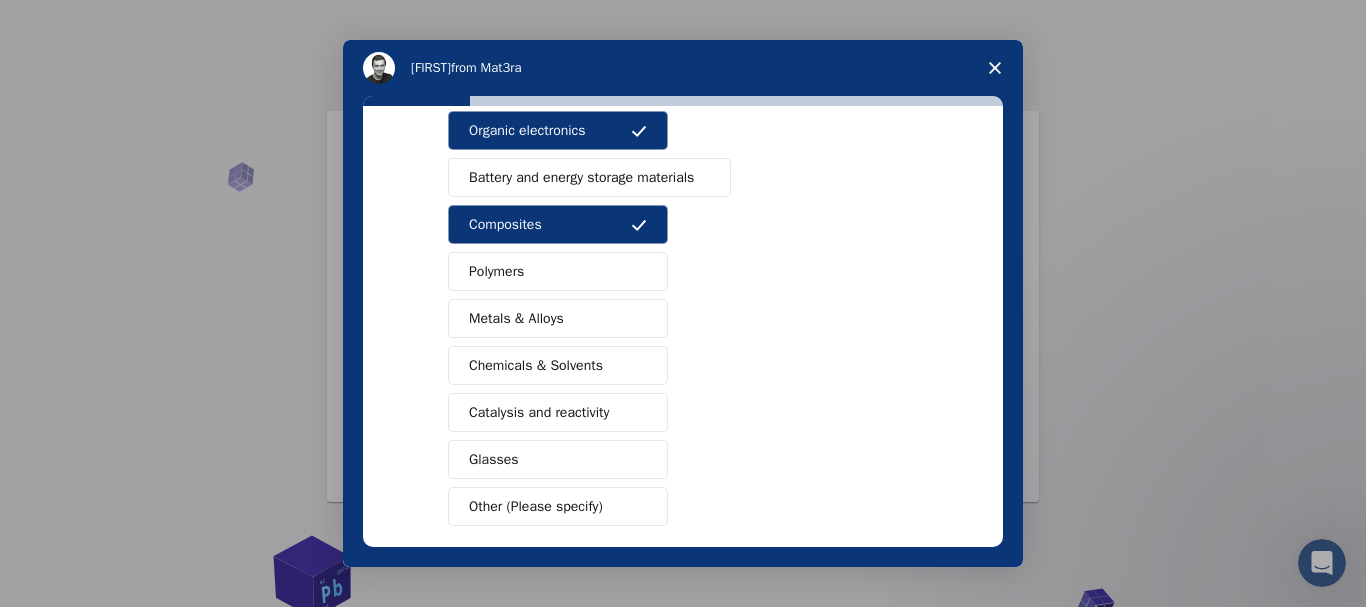 scroll, scrollTop: 358, scrollLeft: 0, axis: vertical 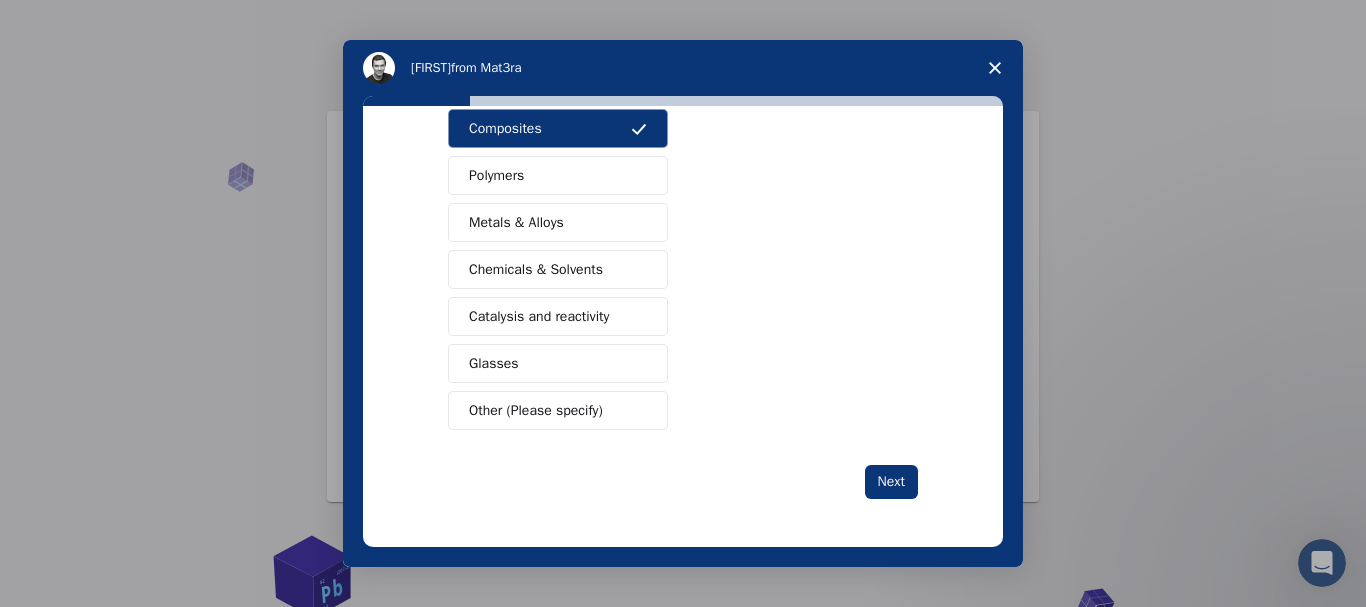 click on "Other (Please specify)" at bounding box center [536, 410] 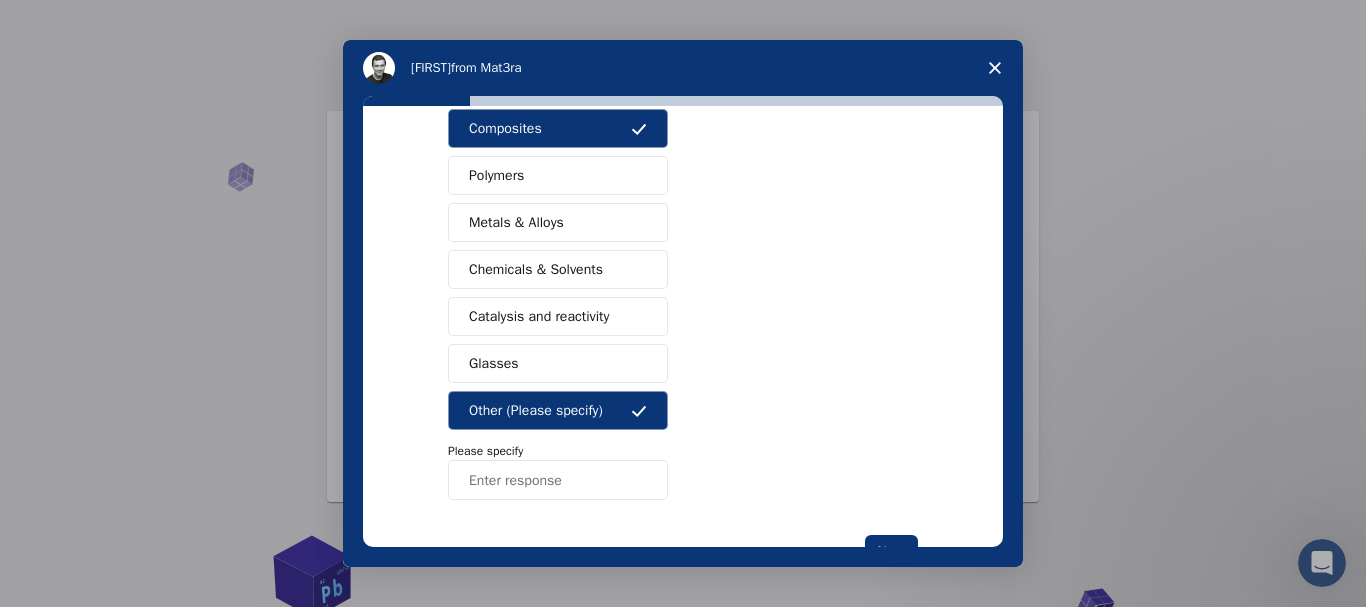 click at bounding box center [558, 480] 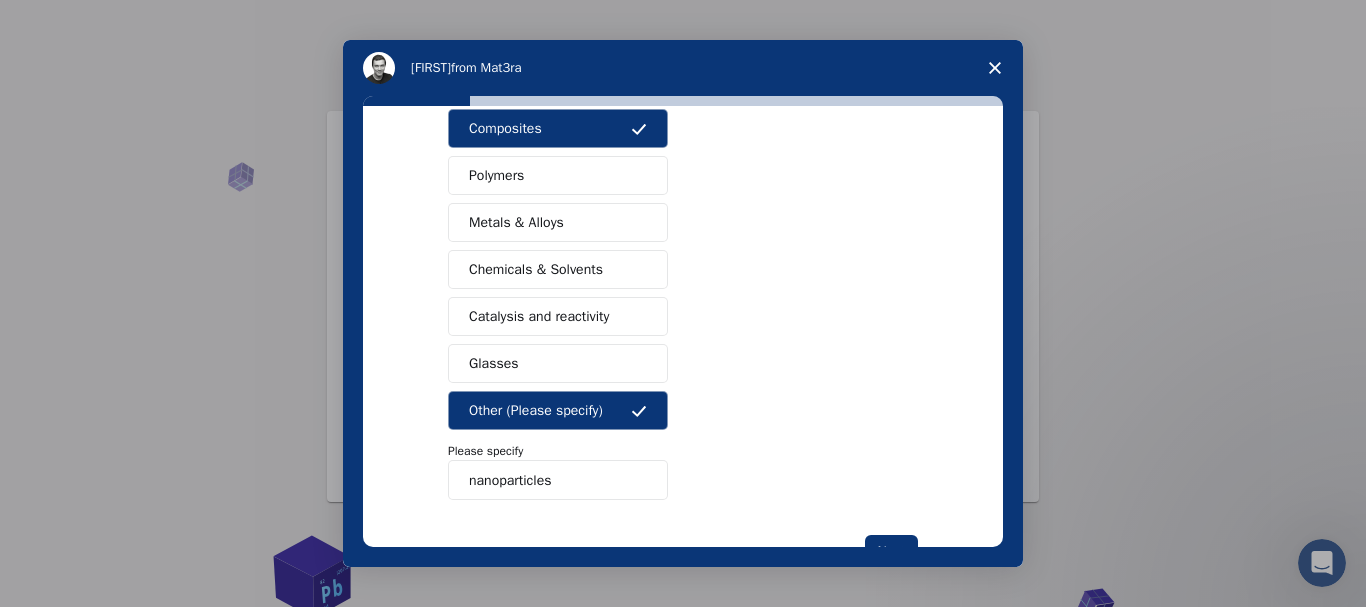 scroll, scrollTop: 428, scrollLeft: 0, axis: vertical 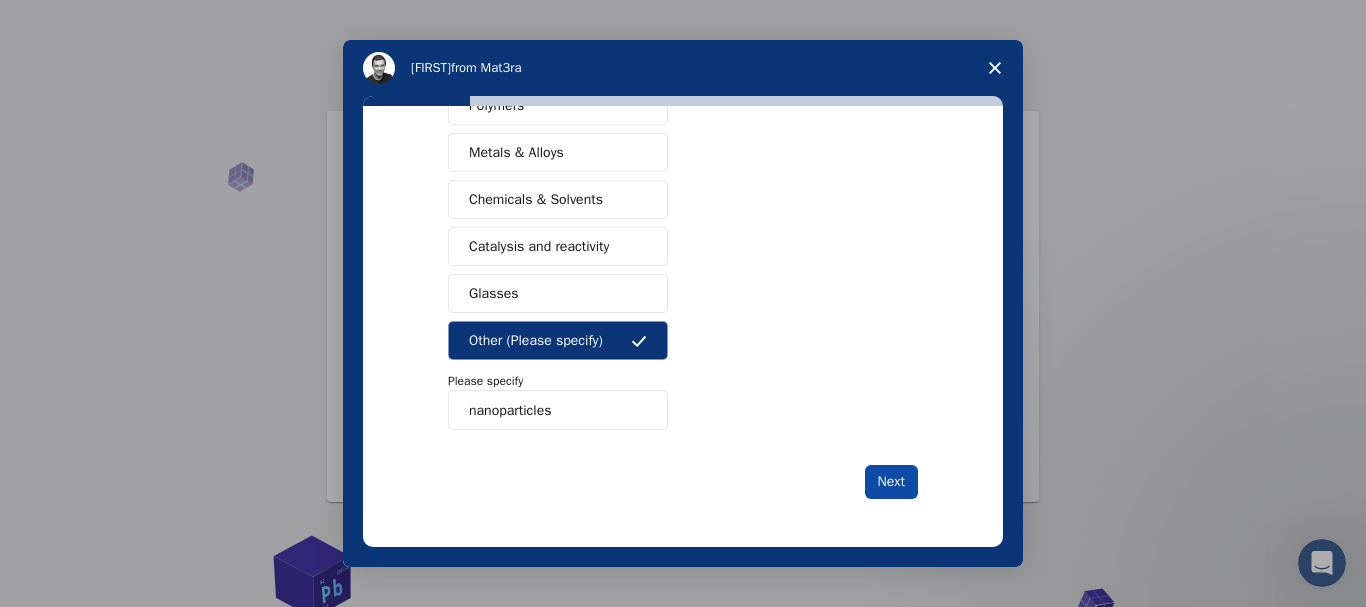 type on "nanoparticles" 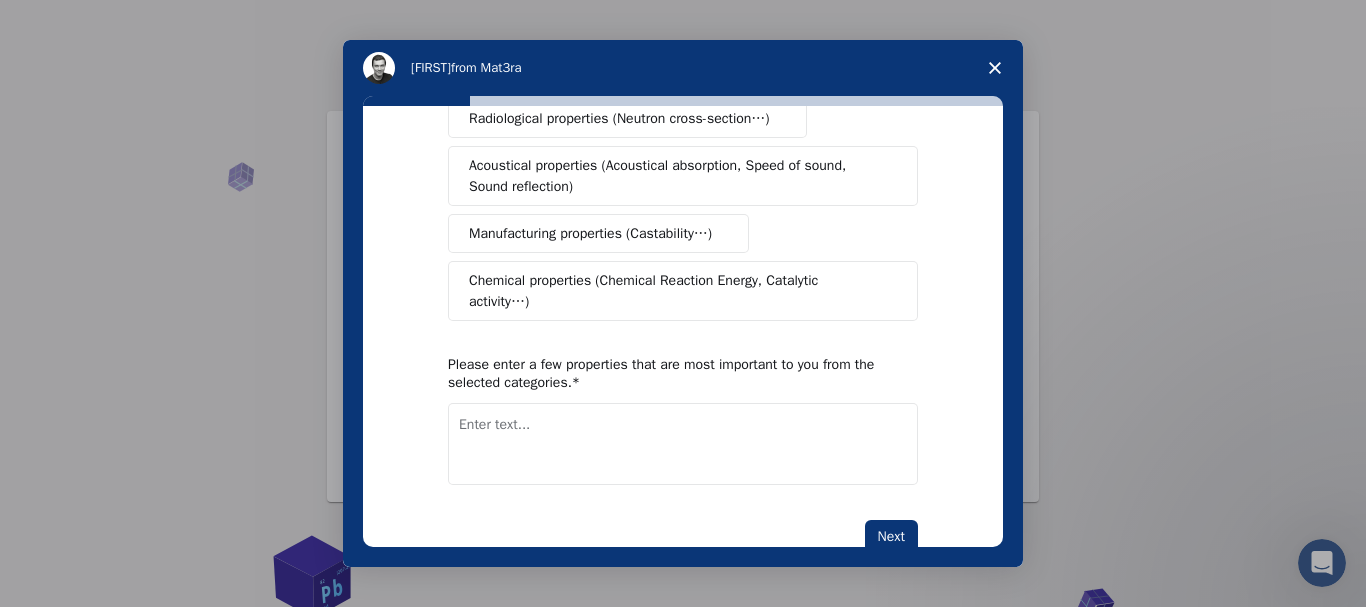 scroll, scrollTop: 0, scrollLeft: 0, axis: both 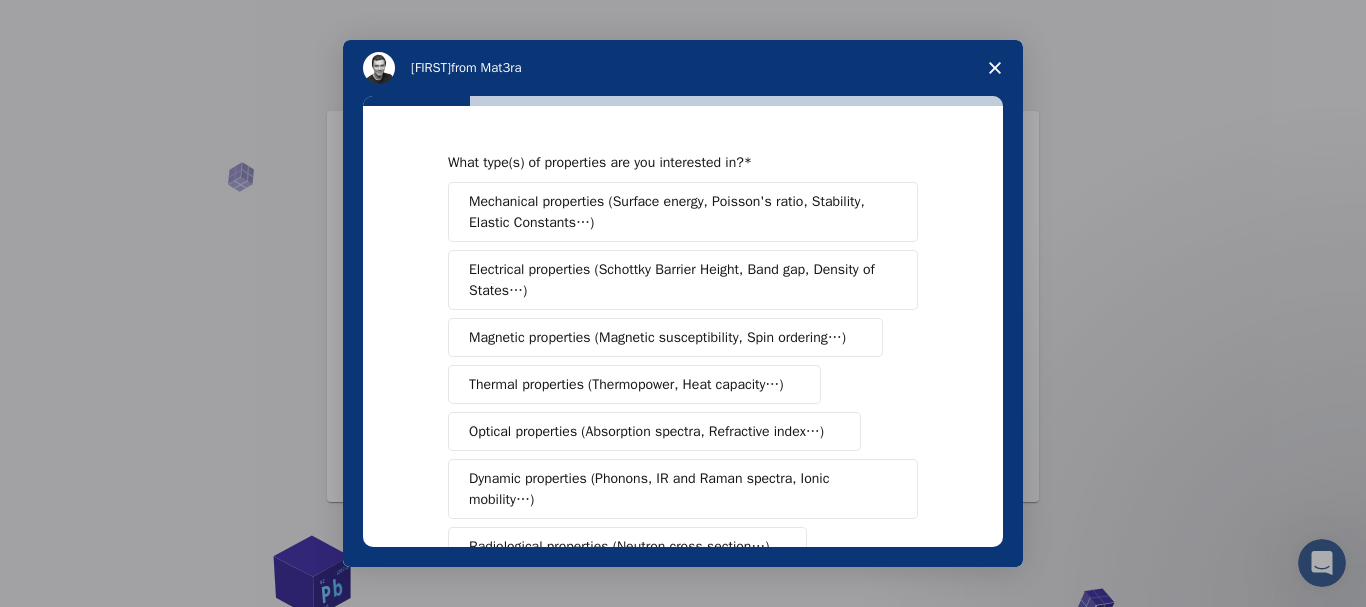 click on "Electrical properties (Schottky Barrier Height, Band gap, Density of States…)" at bounding box center [676, 280] 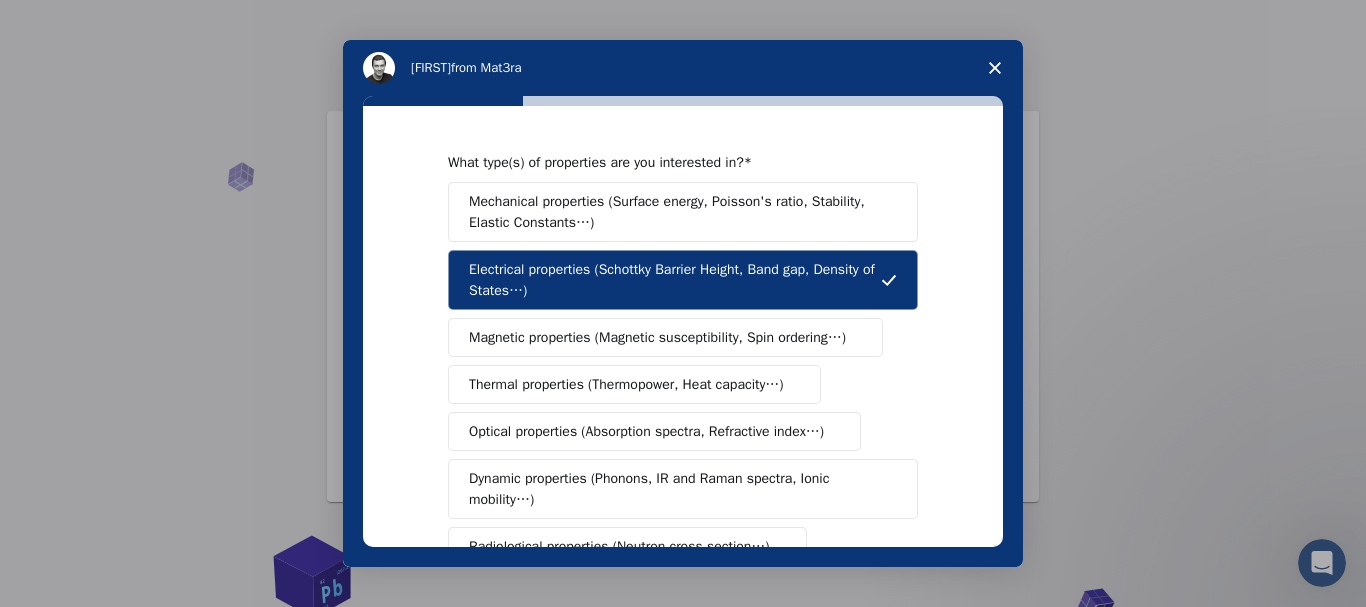 click on "Magnetic properties (Magnetic susceptibility, Spin ordering…)" at bounding box center (665, 337) 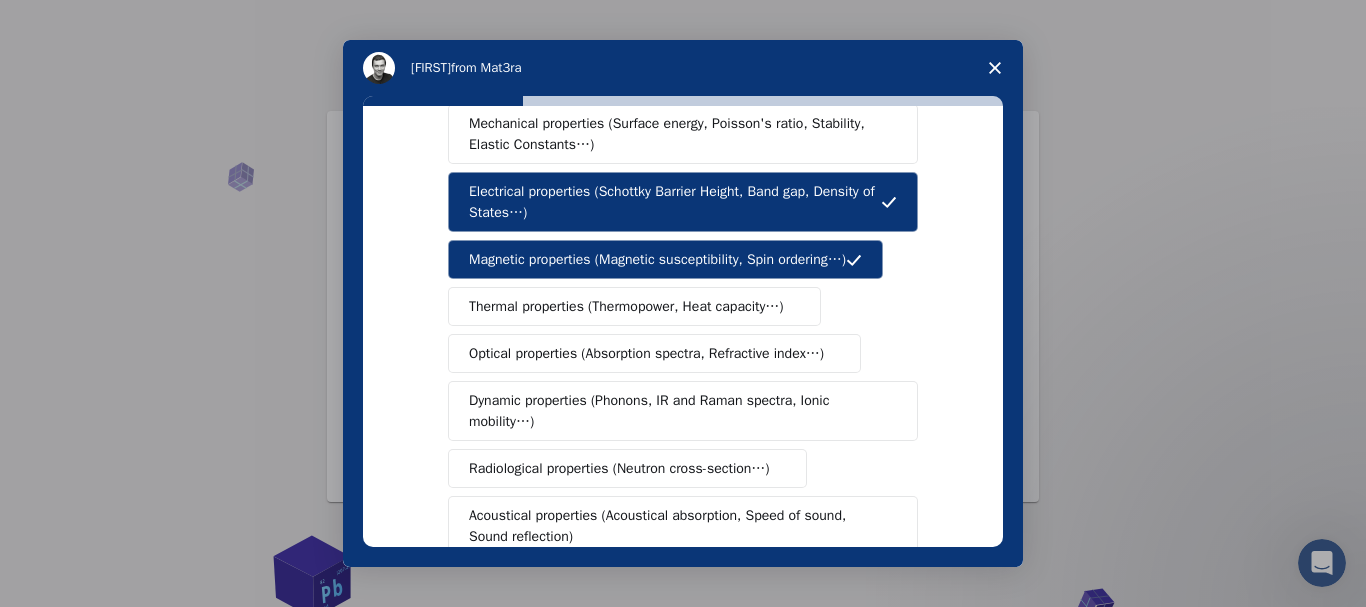 scroll, scrollTop: 77, scrollLeft: 0, axis: vertical 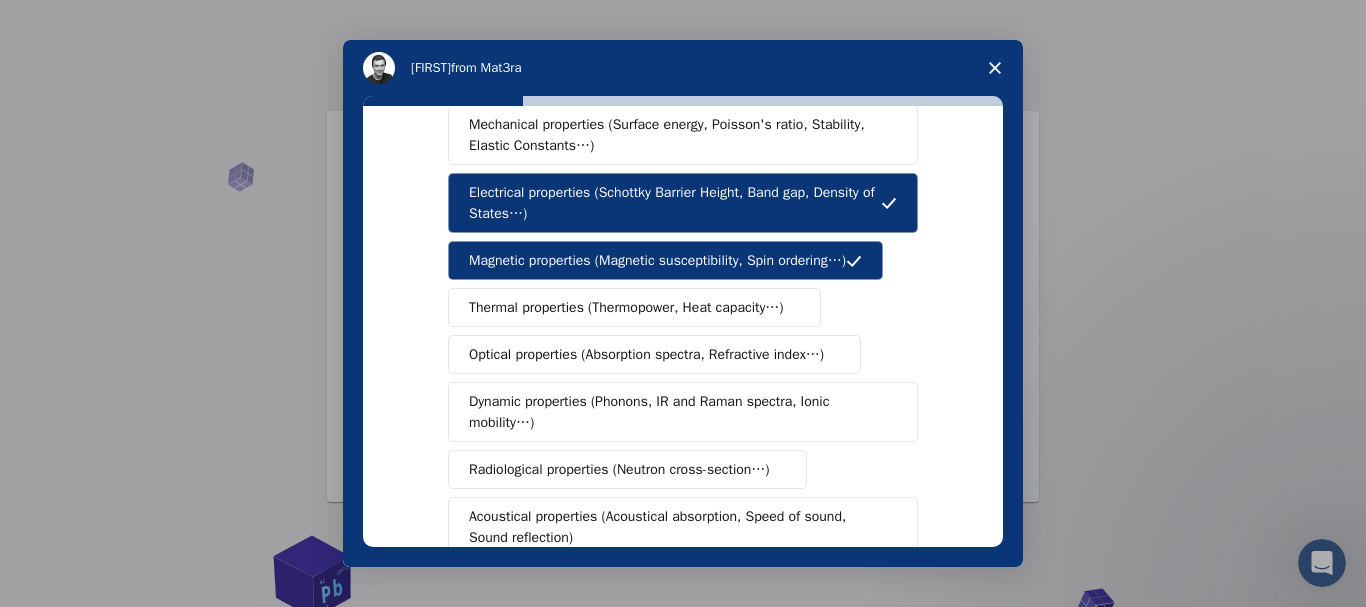 click on "Thermal properties (Thermopower, Heat capacity…)" at bounding box center (626, 307) 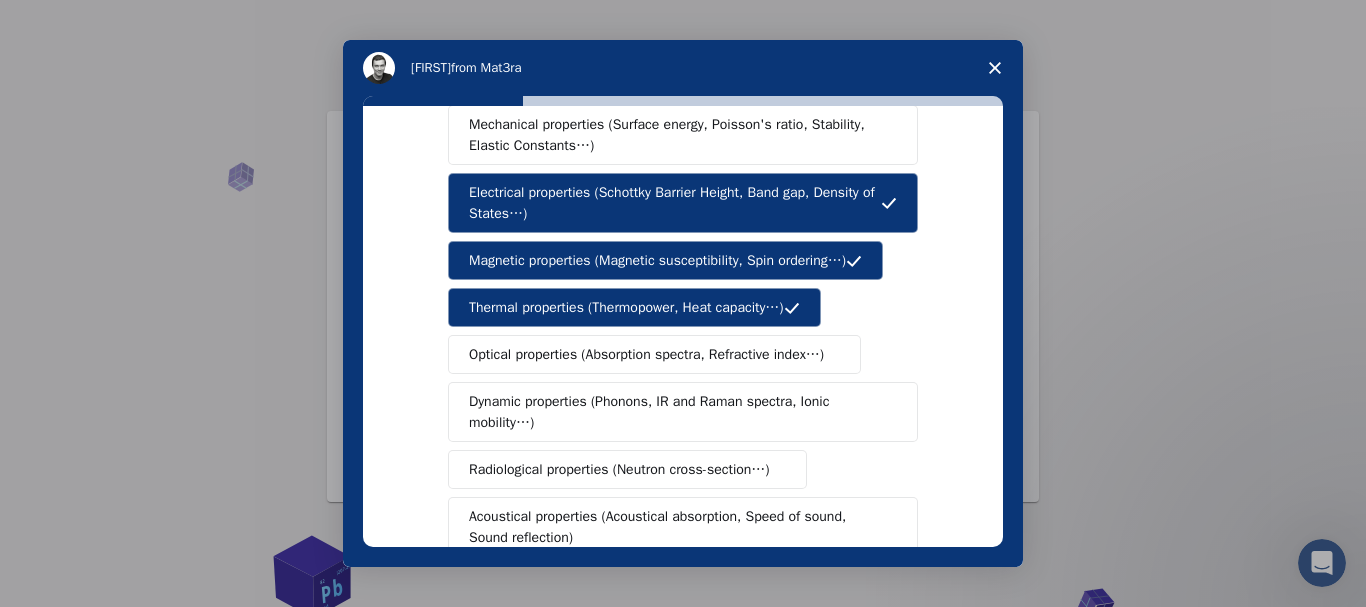 click on "Optical properties (Absorption spectra, Refractive index…)" at bounding box center [646, 354] 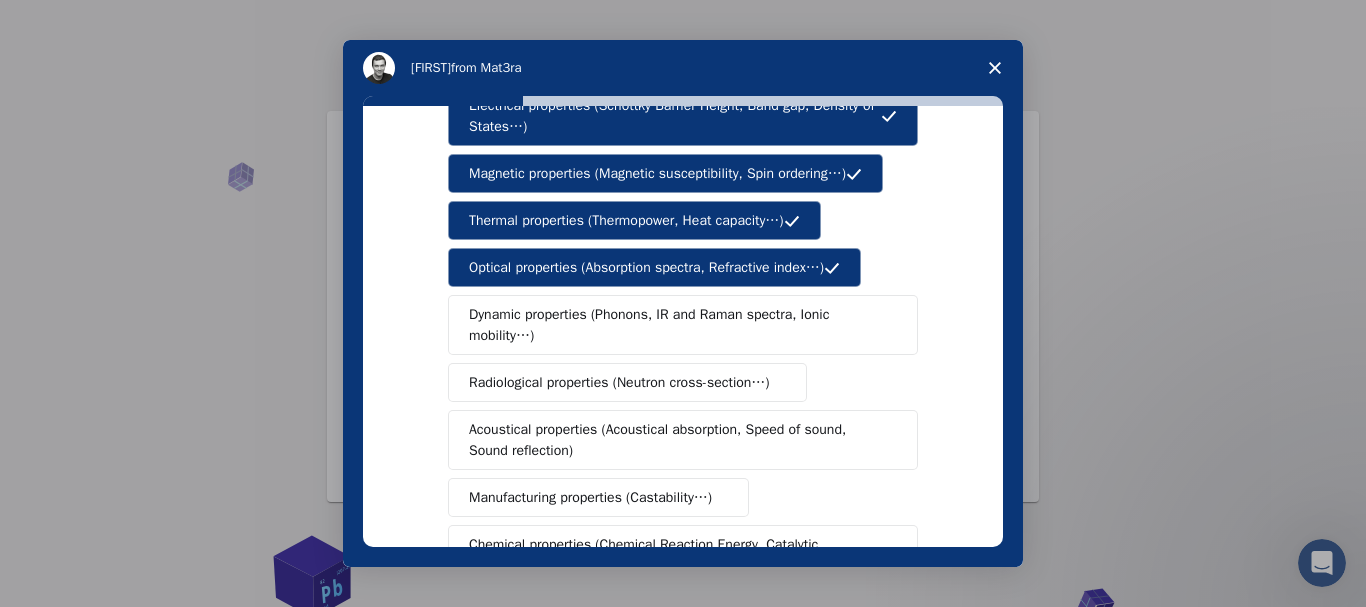 scroll, scrollTop: 166, scrollLeft: 0, axis: vertical 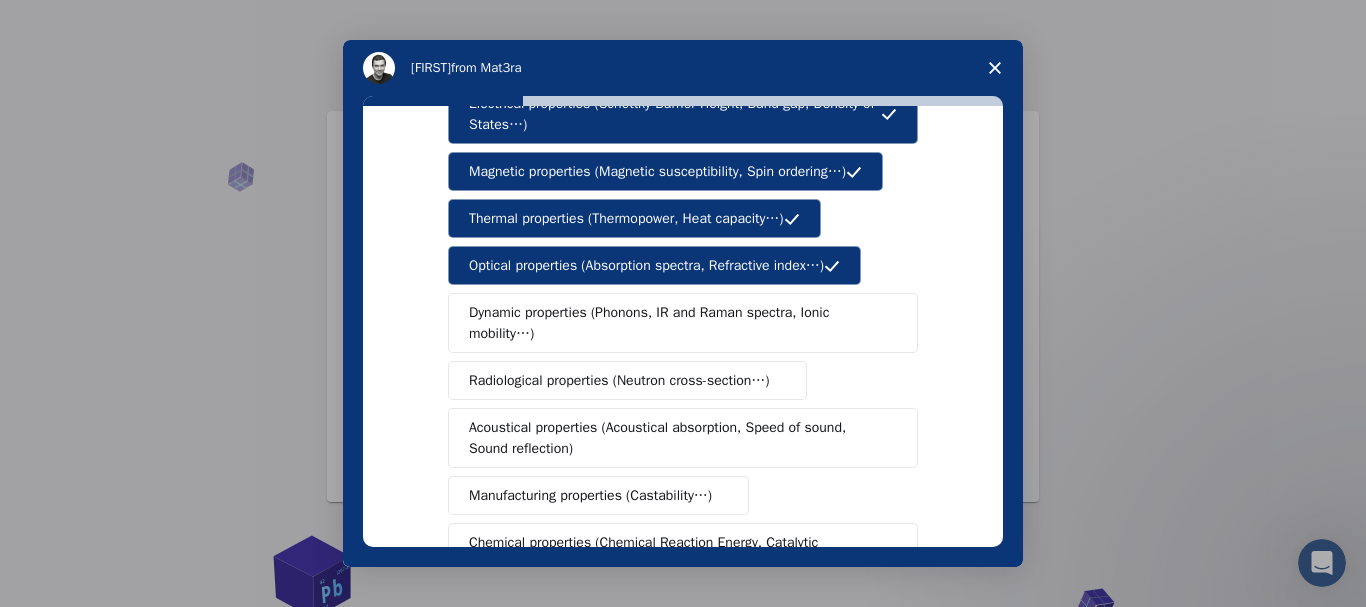 click on "Dynamic properties (Phonons, IR and Raman spectra, Ionic mobility…)" at bounding box center (675, 323) 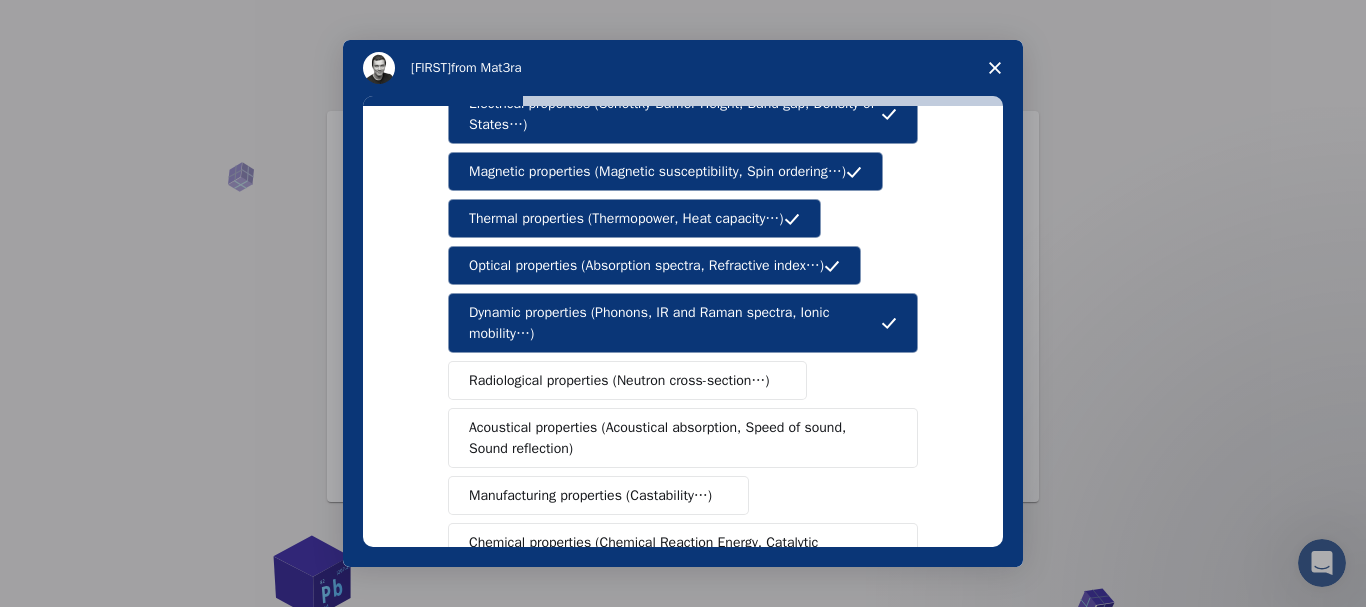 click on "Radiological properties (Neutron cross-section…)" at bounding box center [619, 380] 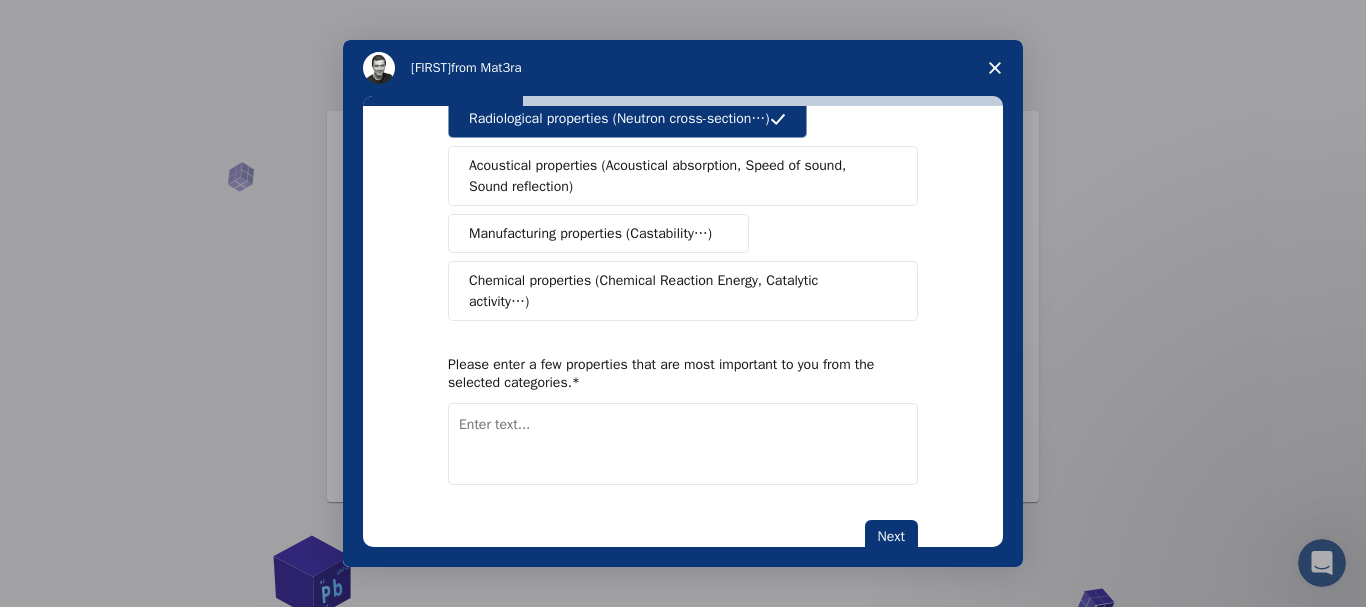 scroll, scrollTop: 439, scrollLeft: 0, axis: vertical 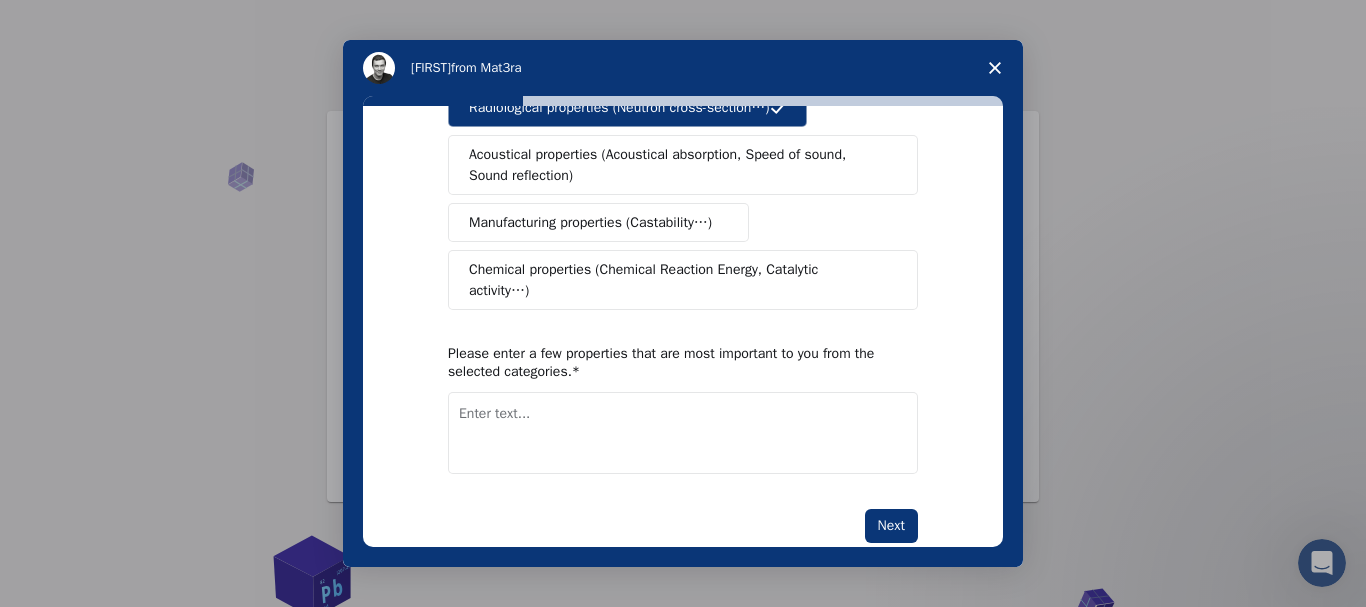 click at bounding box center (683, 433) 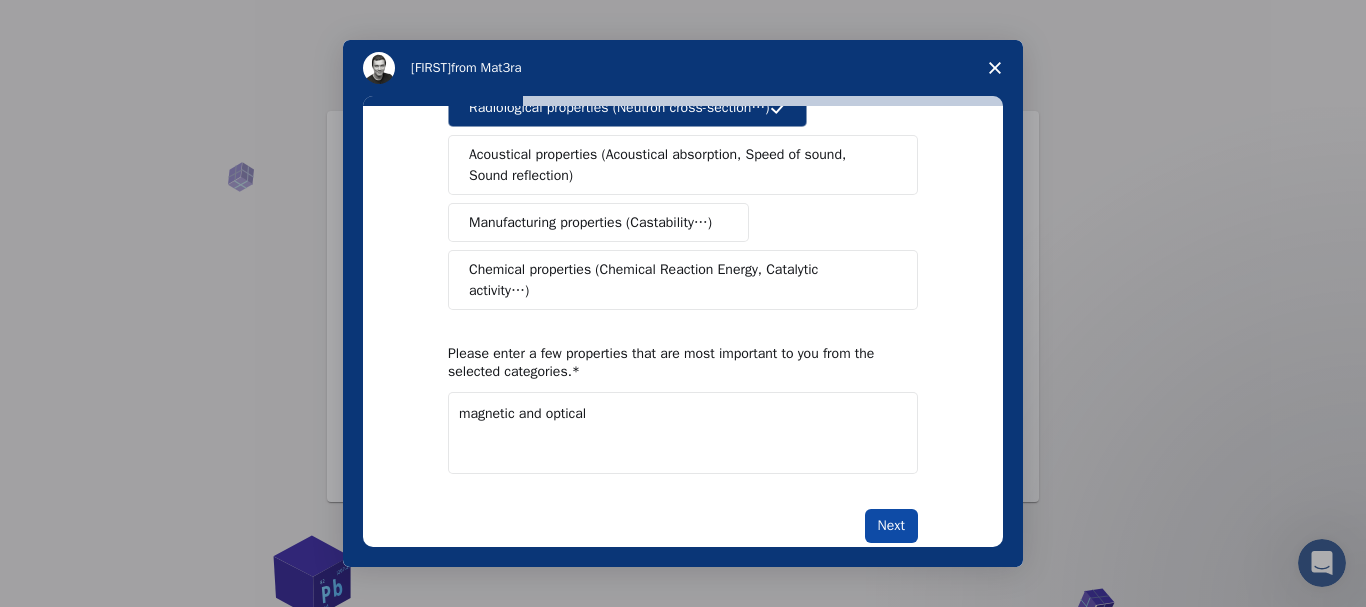 type on "magnetic and optical" 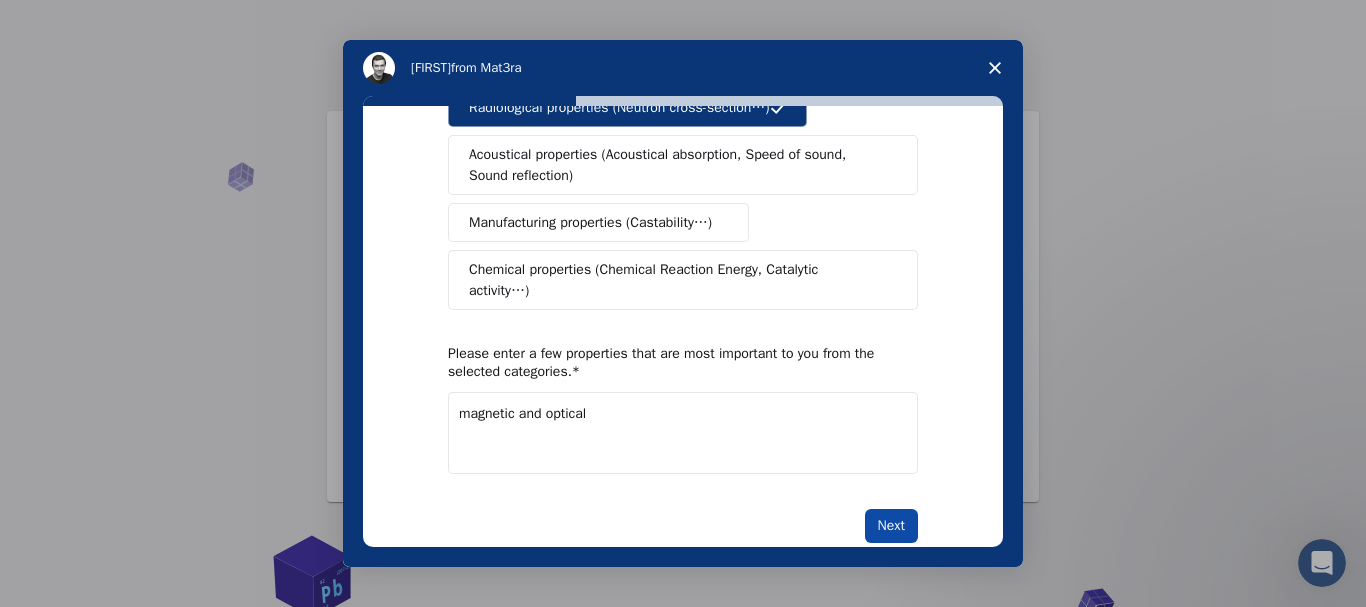 click on "Next" at bounding box center (891, 526) 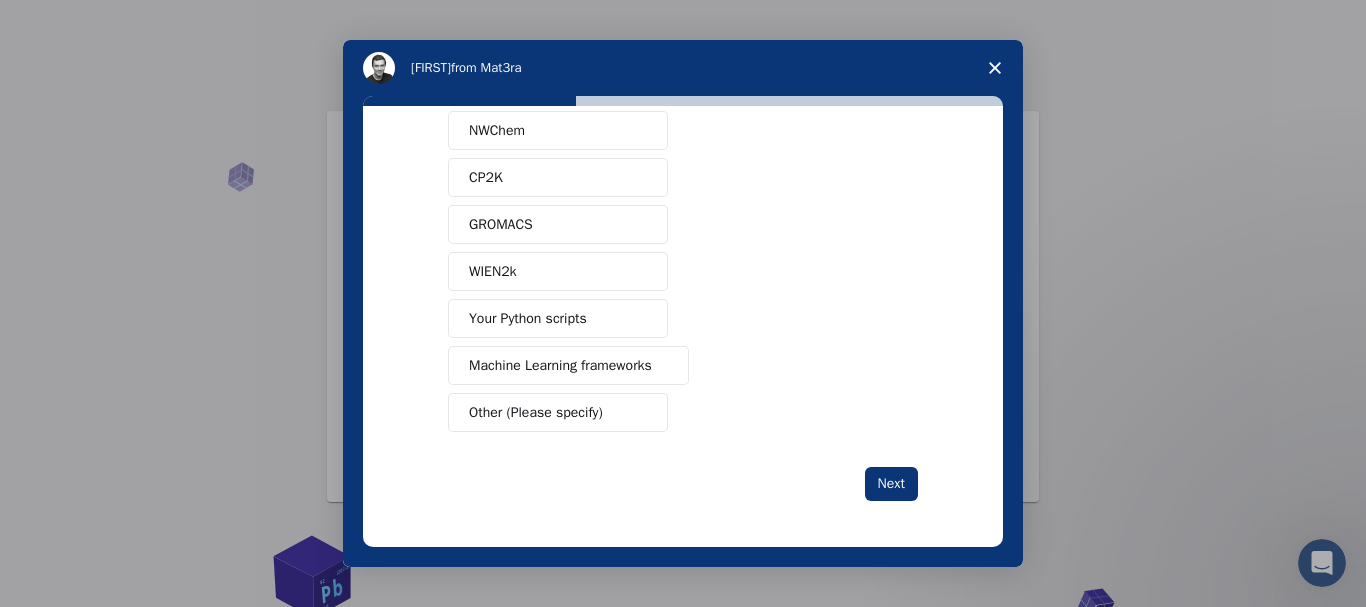 scroll, scrollTop: 214, scrollLeft: 0, axis: vertical 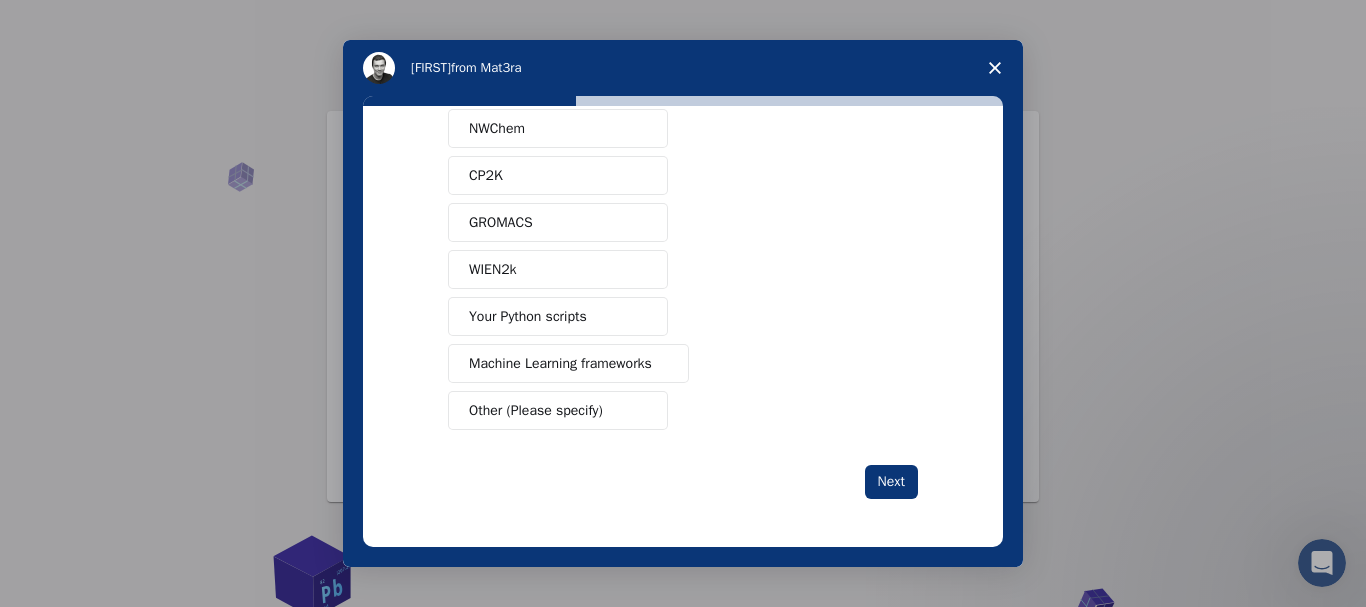 click on "Machine Learning frameworks" at bounding box center (560, 363) 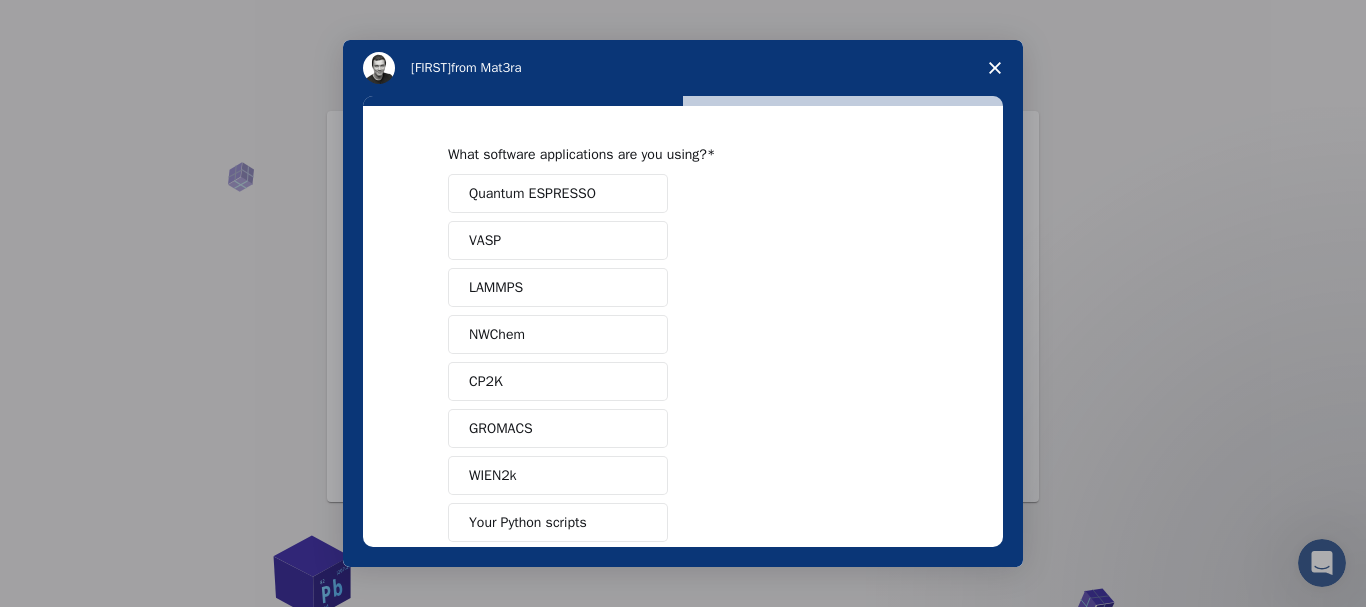 scroll, scrollTop: 6, scrollLeft: 0, axis: vertical 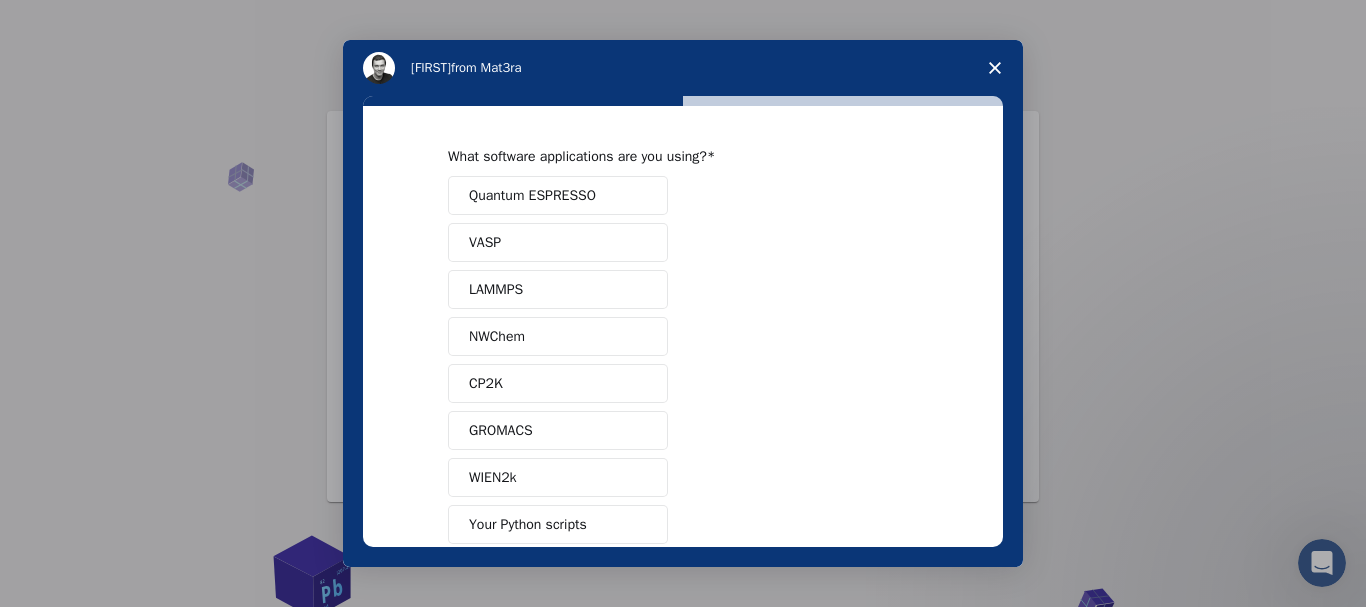 click on "Quantum ESPRESSO" at bounding box center (532, 195) 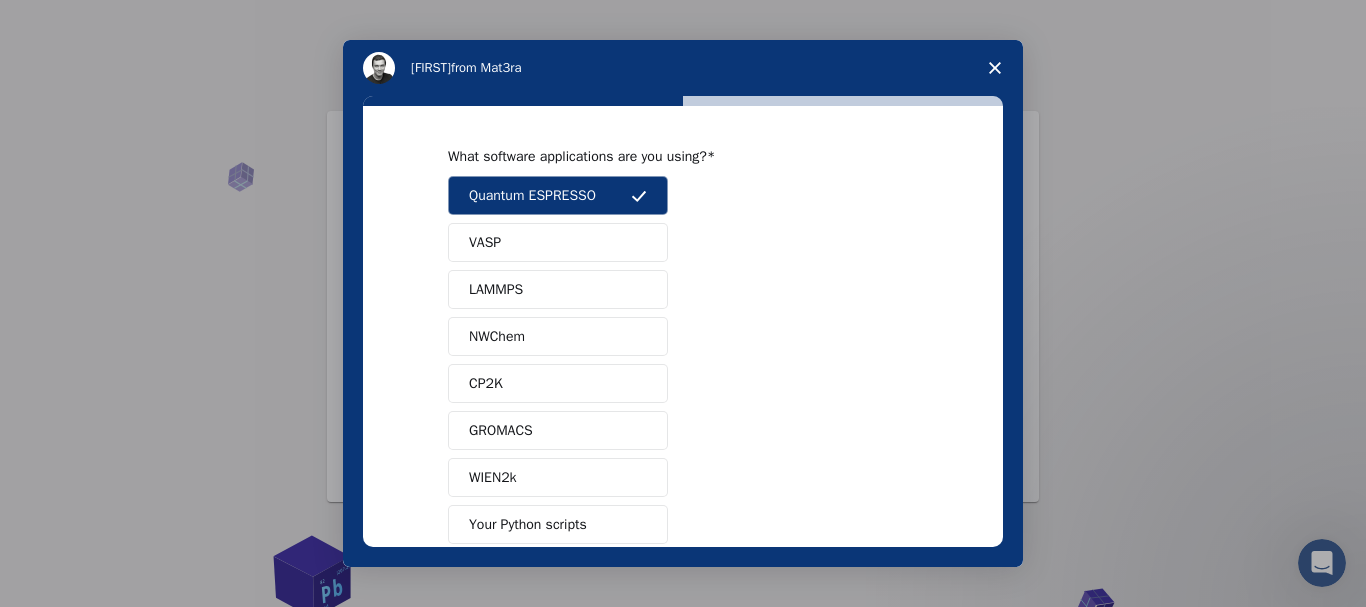 scroll, scrollTop: 214, scrollLeft: 0, axis: vertical 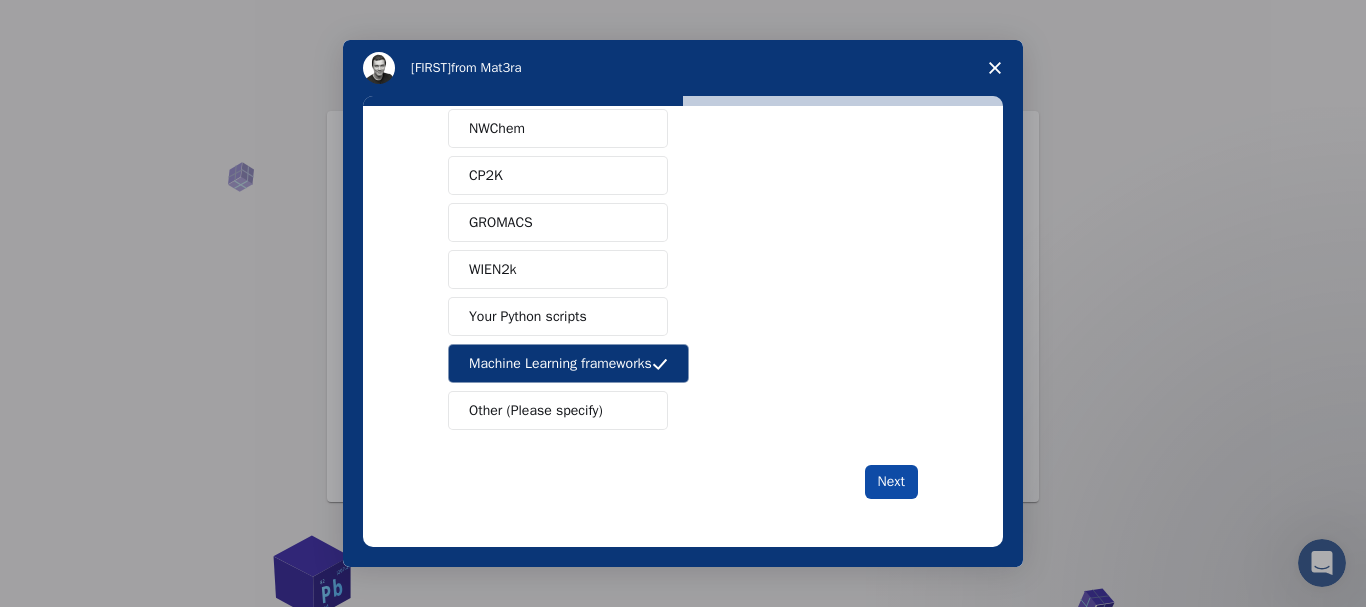 click on "Next" at bounding box center (891, 482) 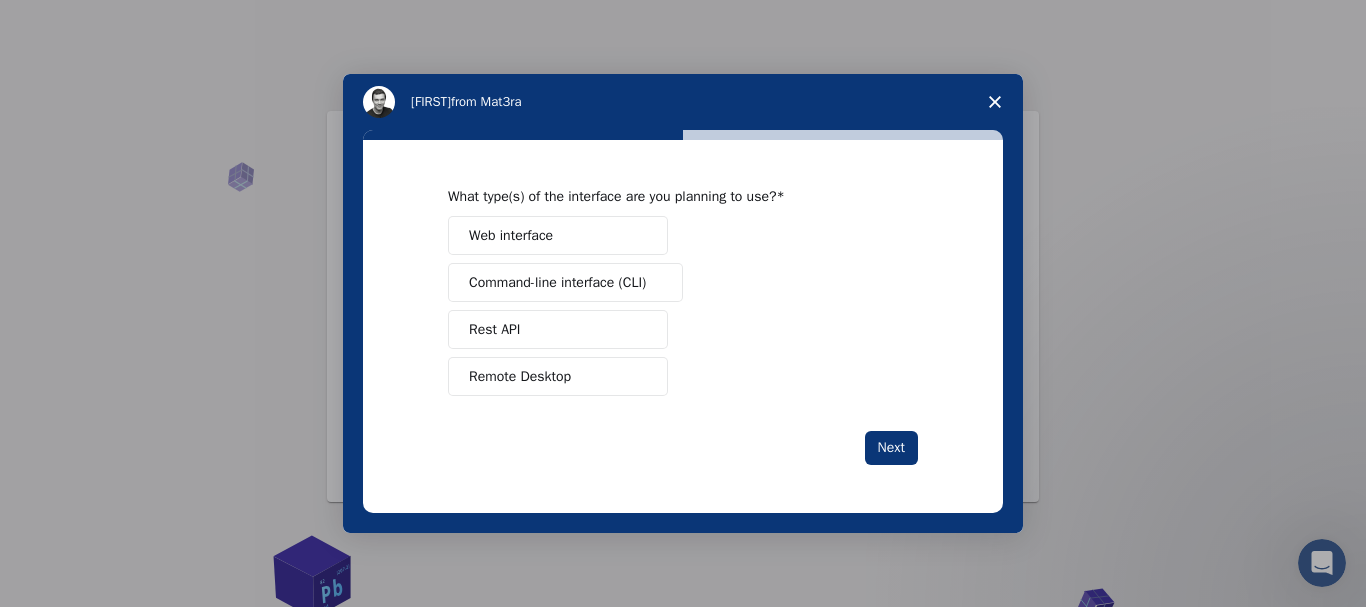 scroll, scrollTop: 0, scrollLeft: 0, axis: both 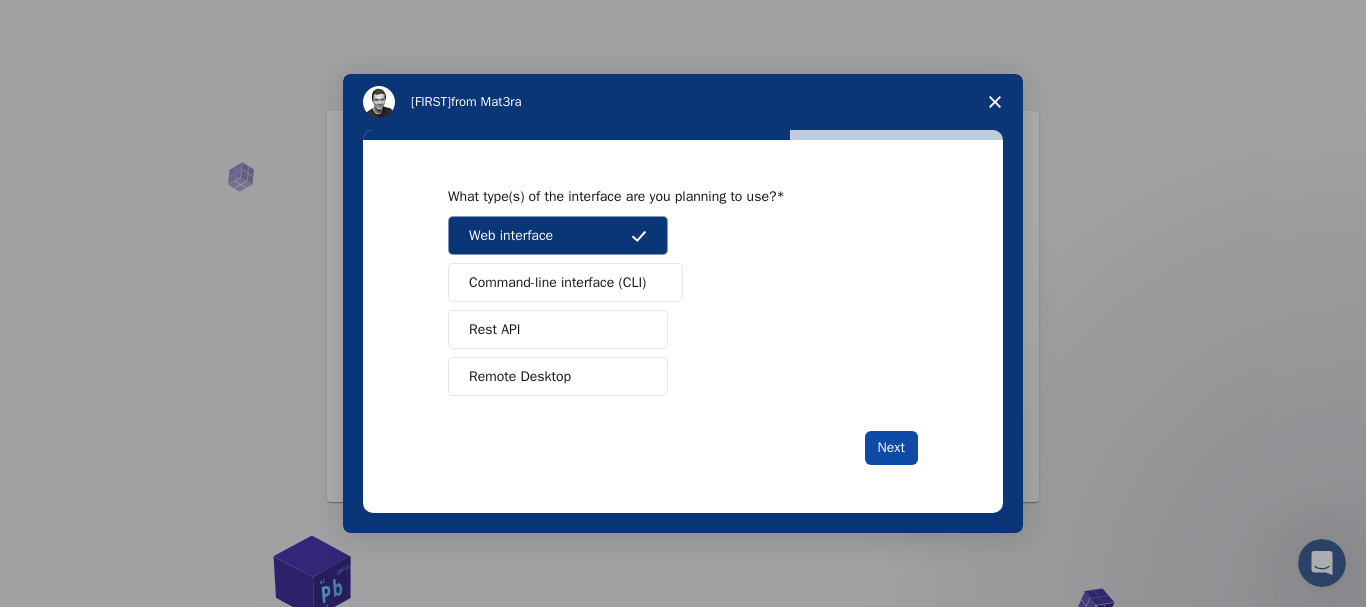 click on "Next" at bounding box center [891, 448] 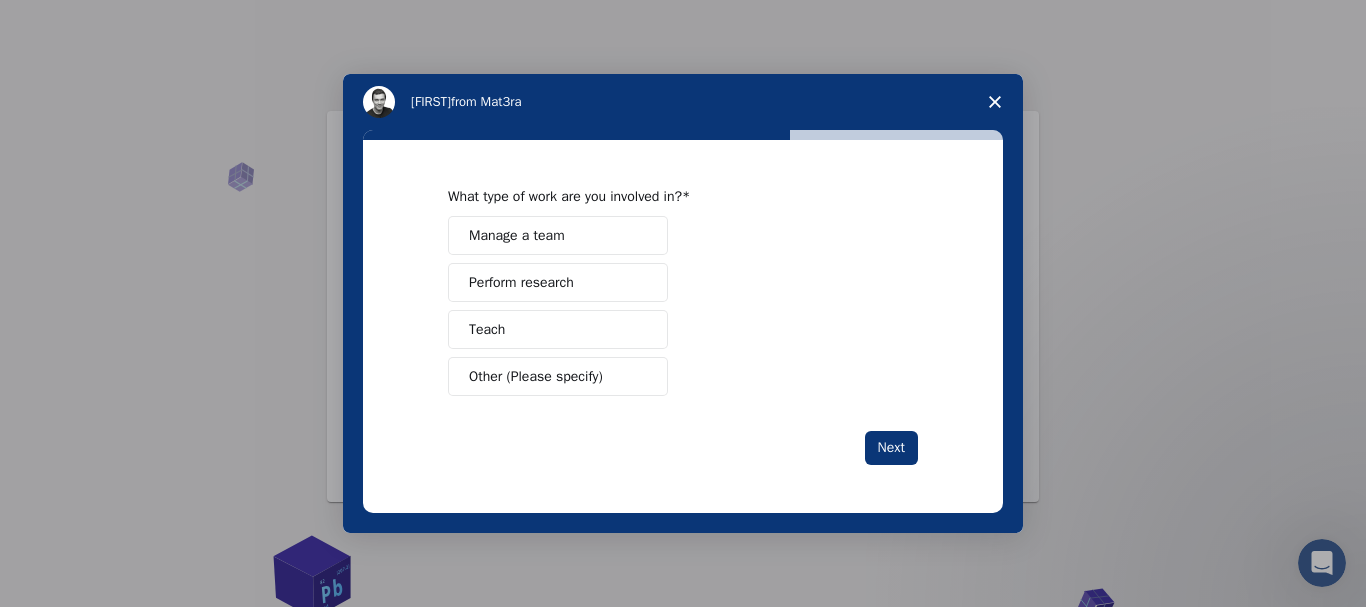 click on "Teach" at bounding box center (558, 329) 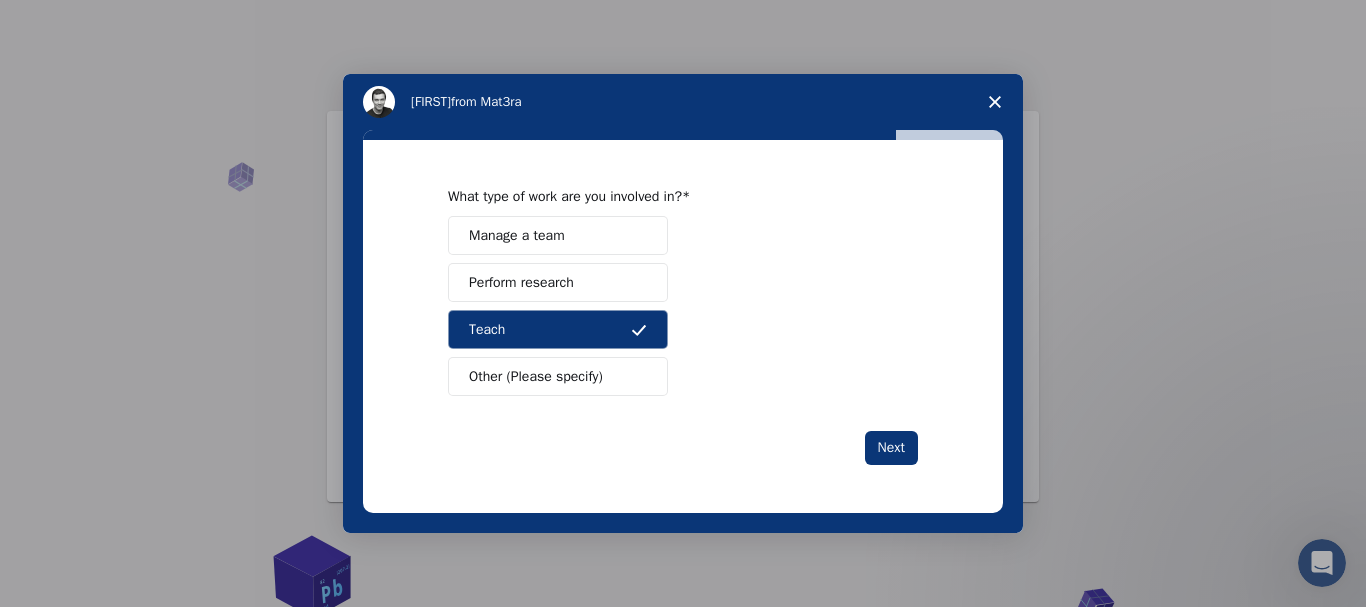 click on "Other (Please specify)" at bounding box center (536, 376) 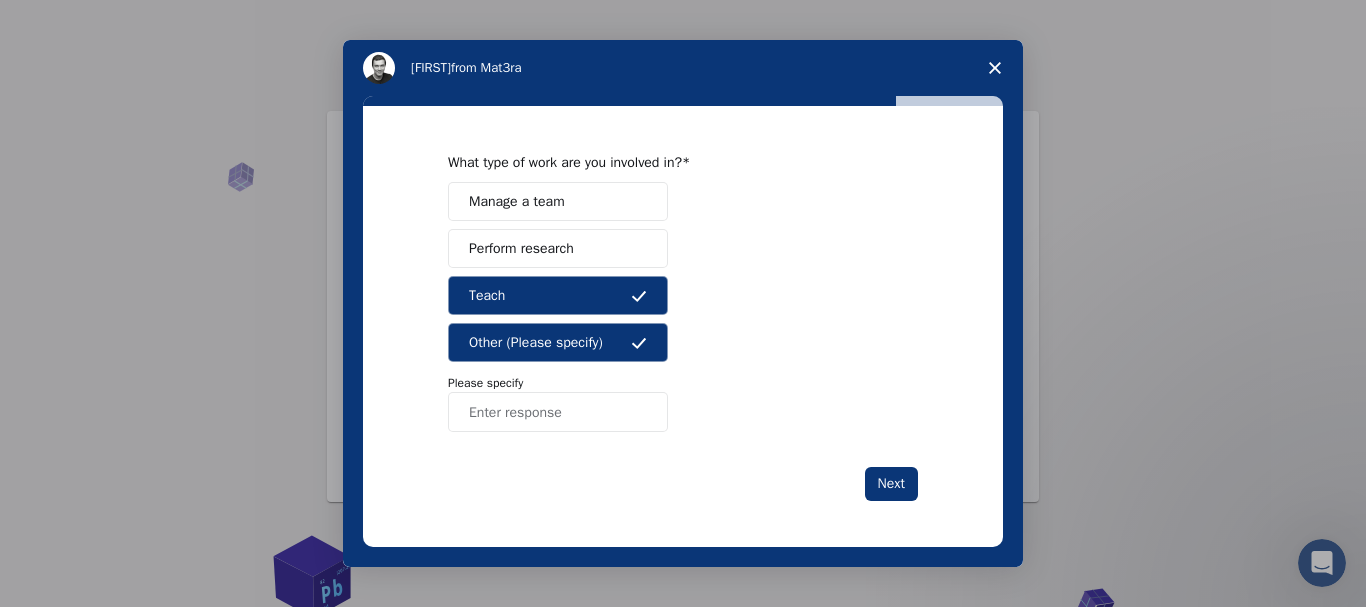 click at bounding box center [558, 412] 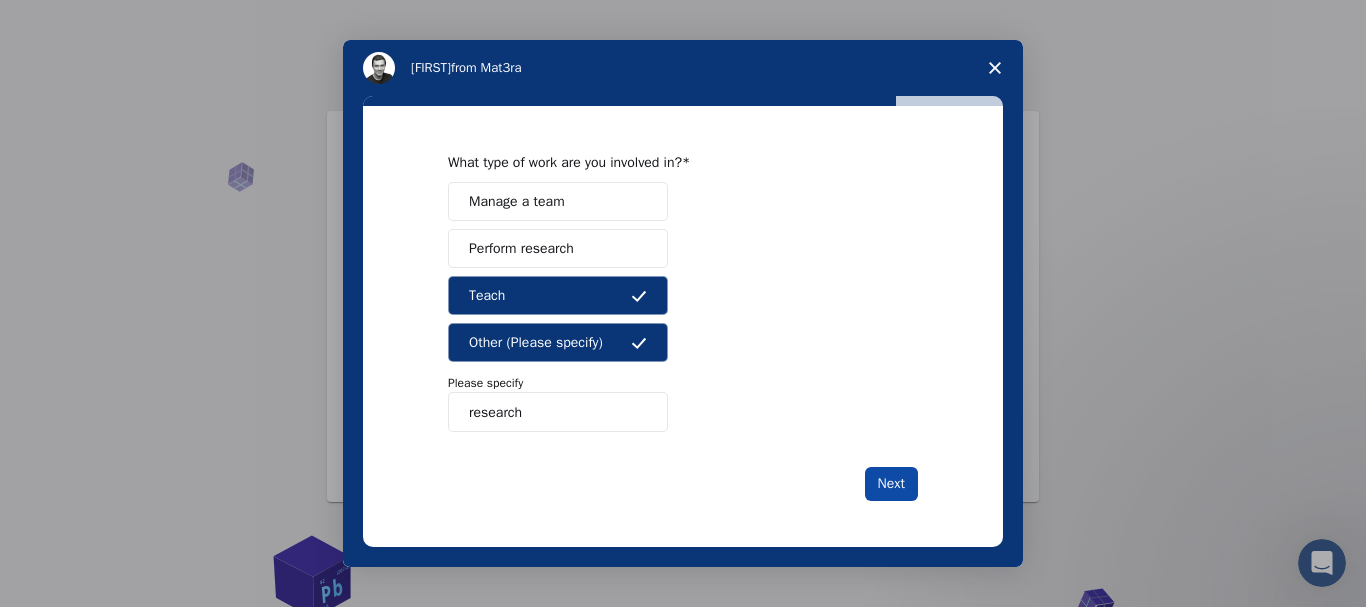 type on "research" 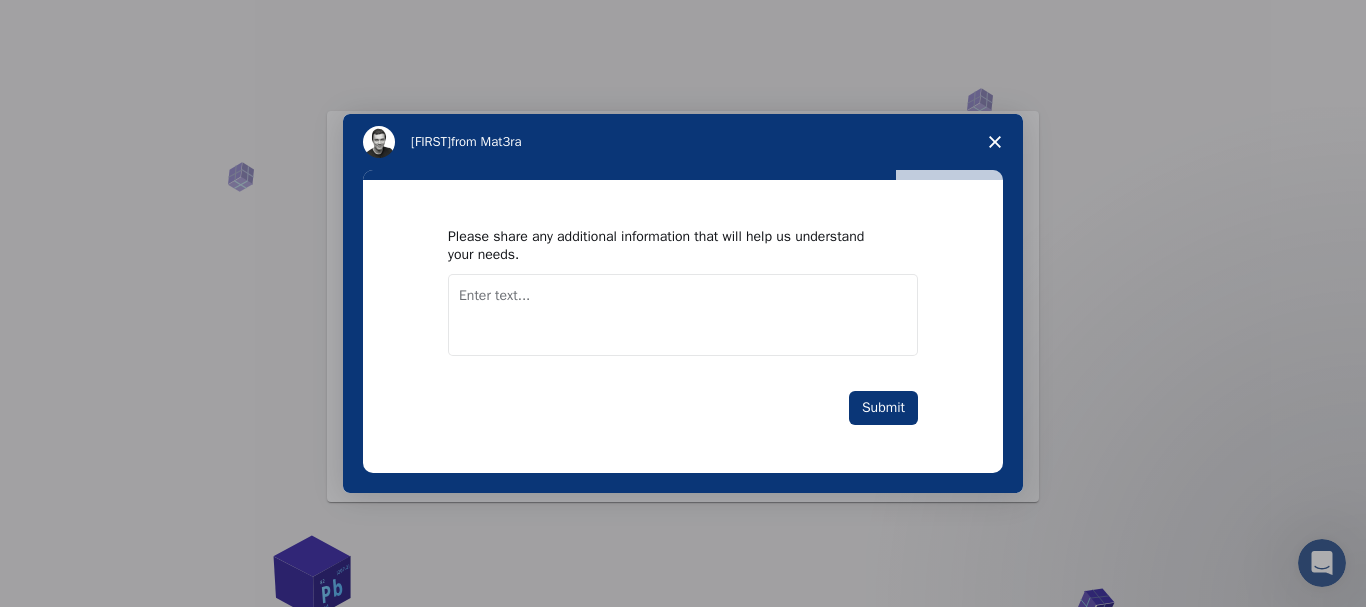 click at bounding box center (683, 315) 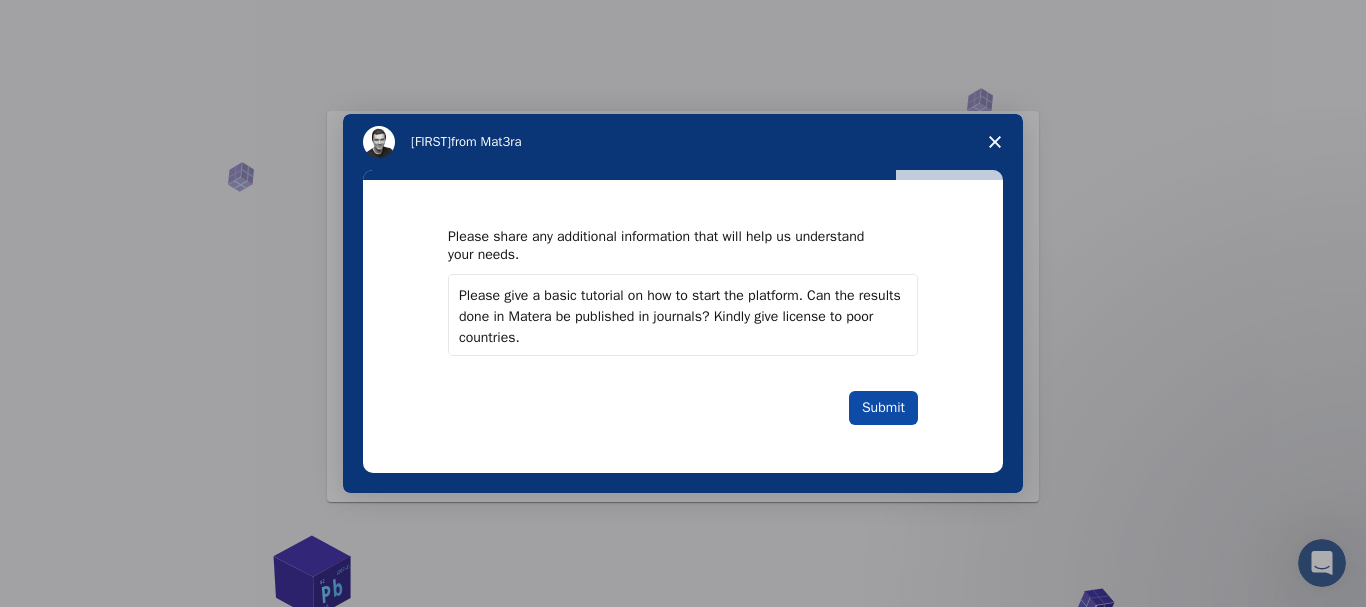 type on "Please give a basic tutorial on how to start the platform. Can the results done in Matera be published in journals? Kindly give license to poor countries." 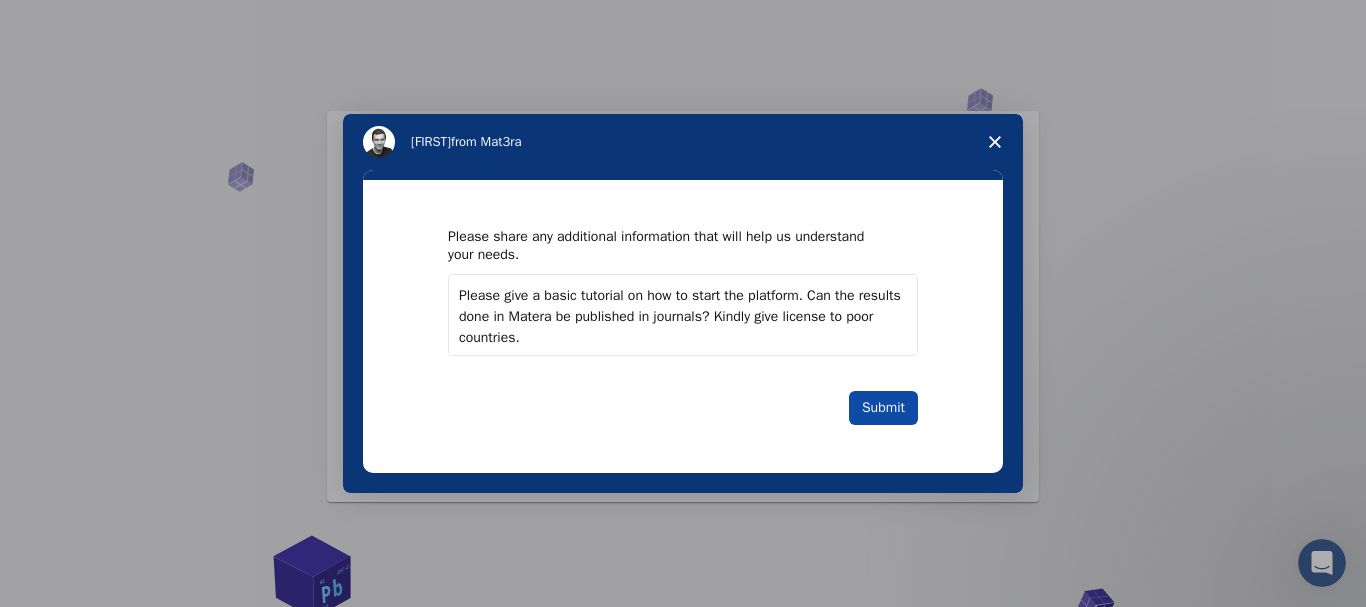 click on "Submit" at bounding box center [883, 408] 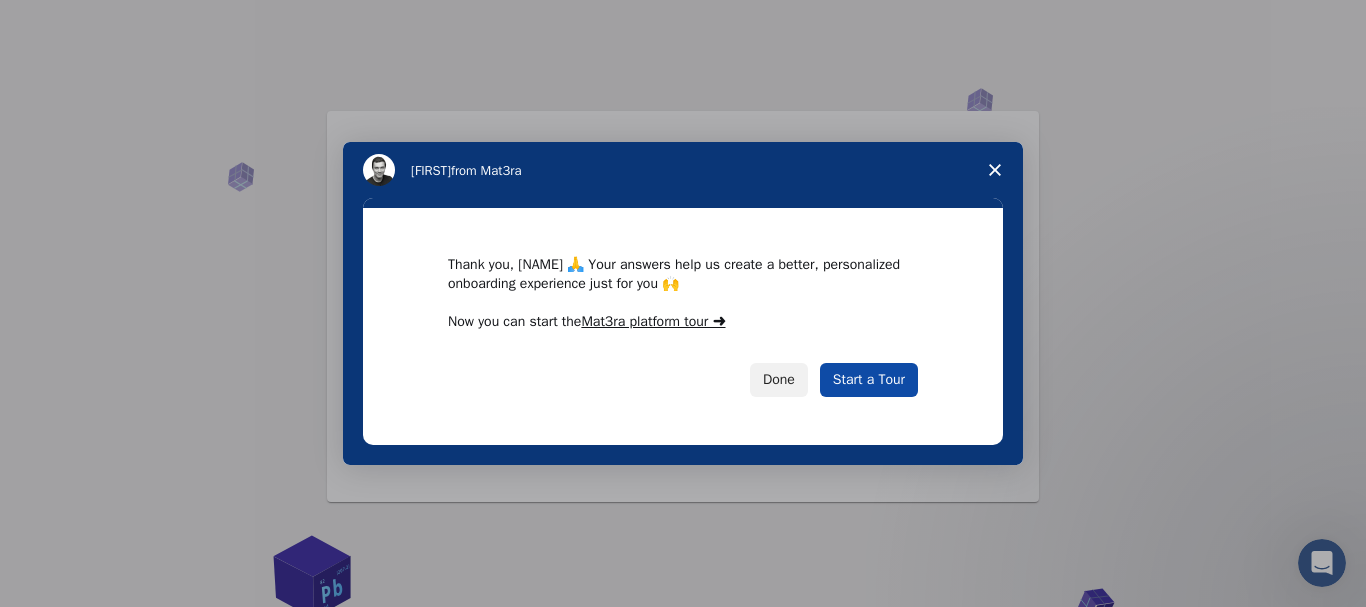 click on "Start a Tour" at bounding box center (869, 380) 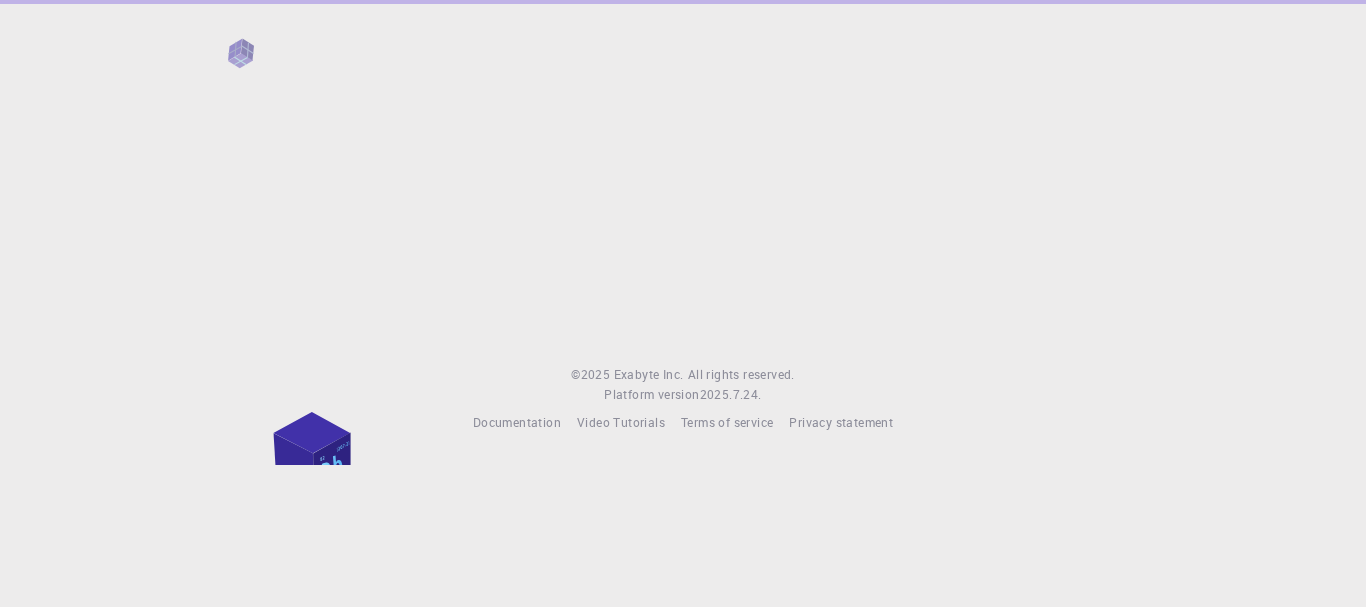 scroll, scrollTop: 0, scrollLeft: 0, axis: both 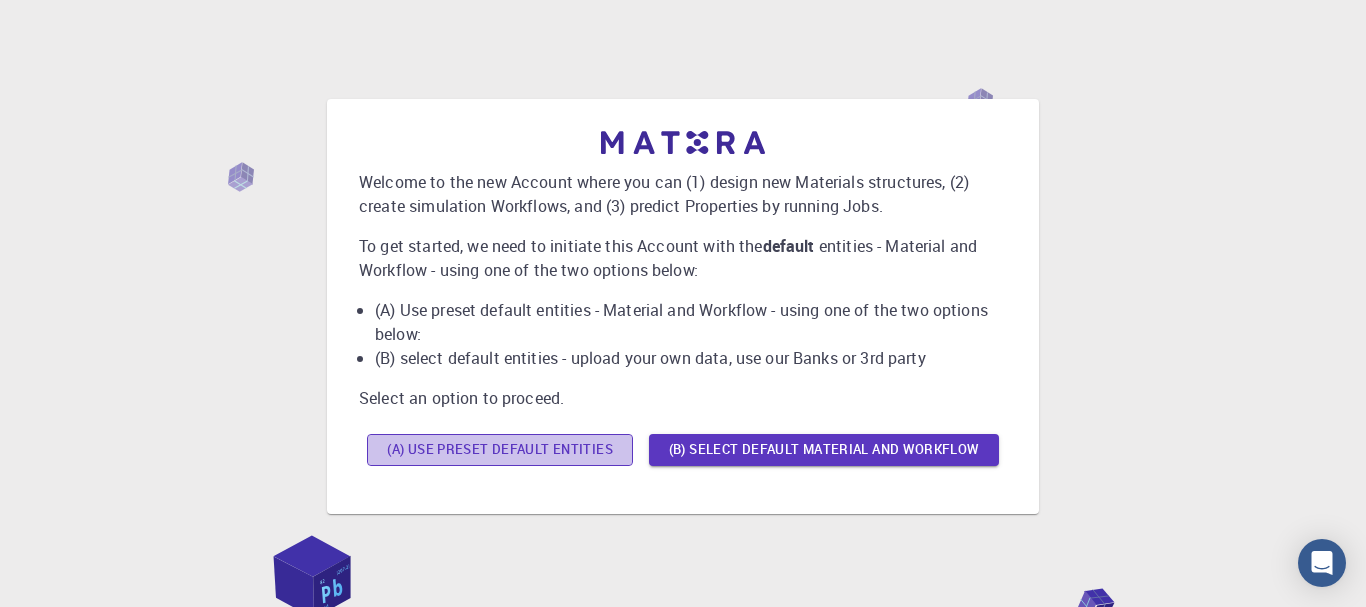 click on "(A) Use preset default entities" at bounding box center (500, 450) 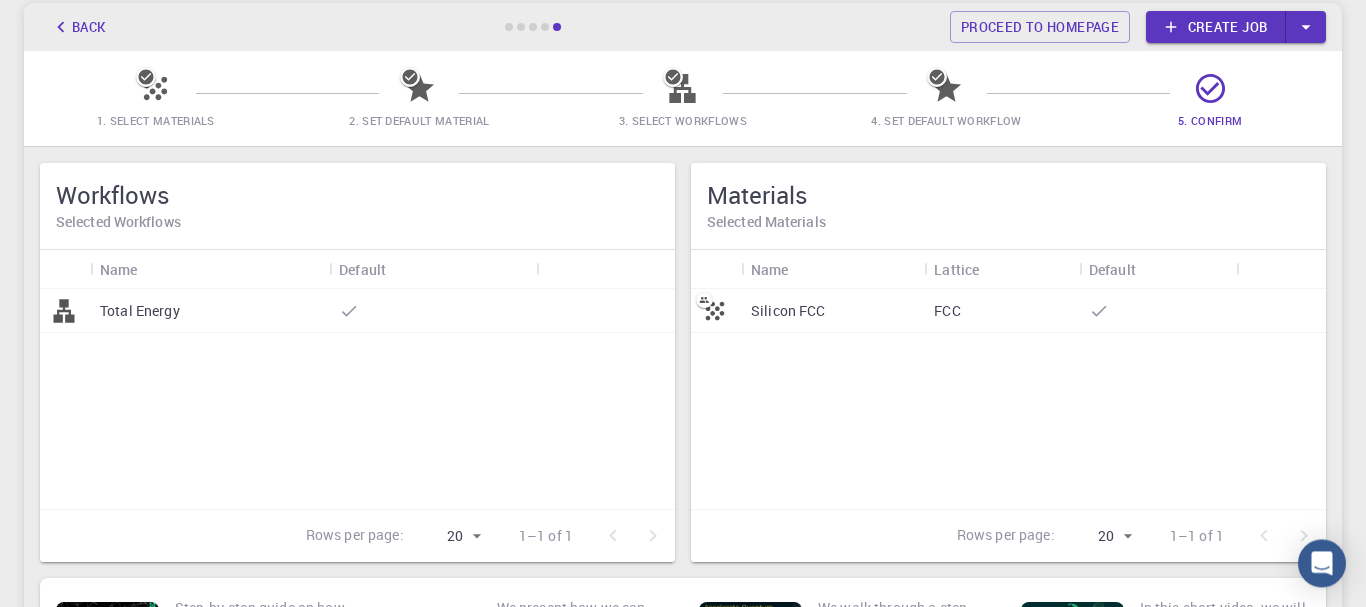 scroll, scrollTop: 110, scrollLeft: 0, axis: vertical 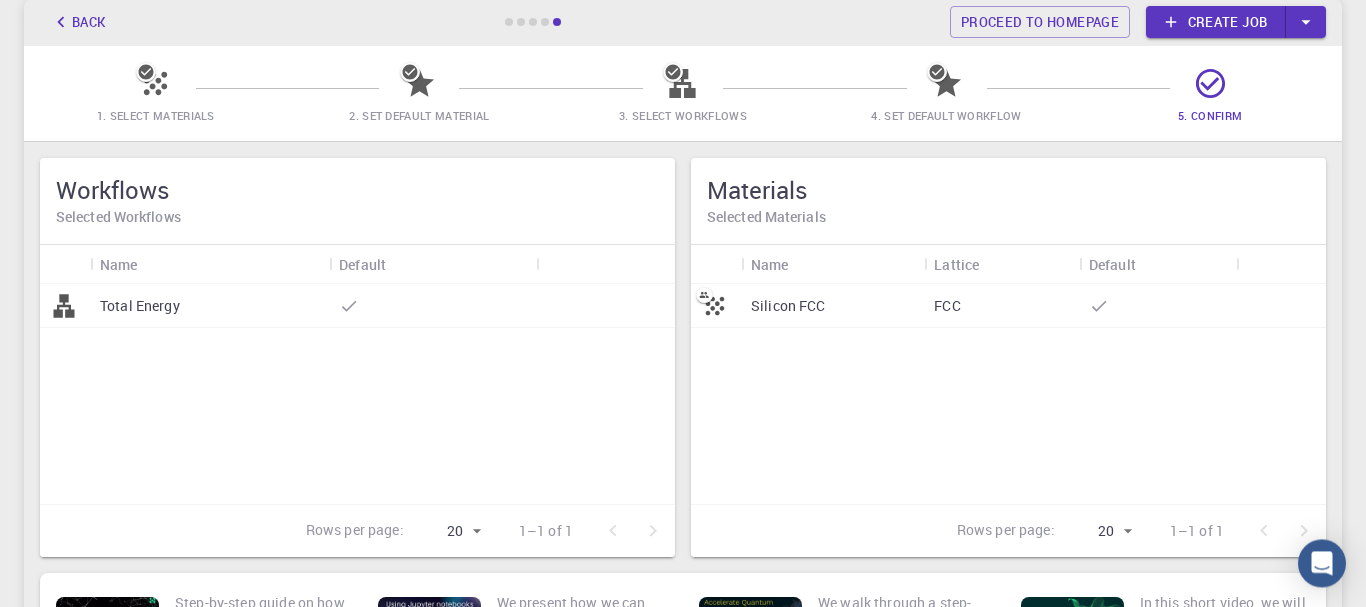 click on "Total Energy" at bounding box center [140, 306] 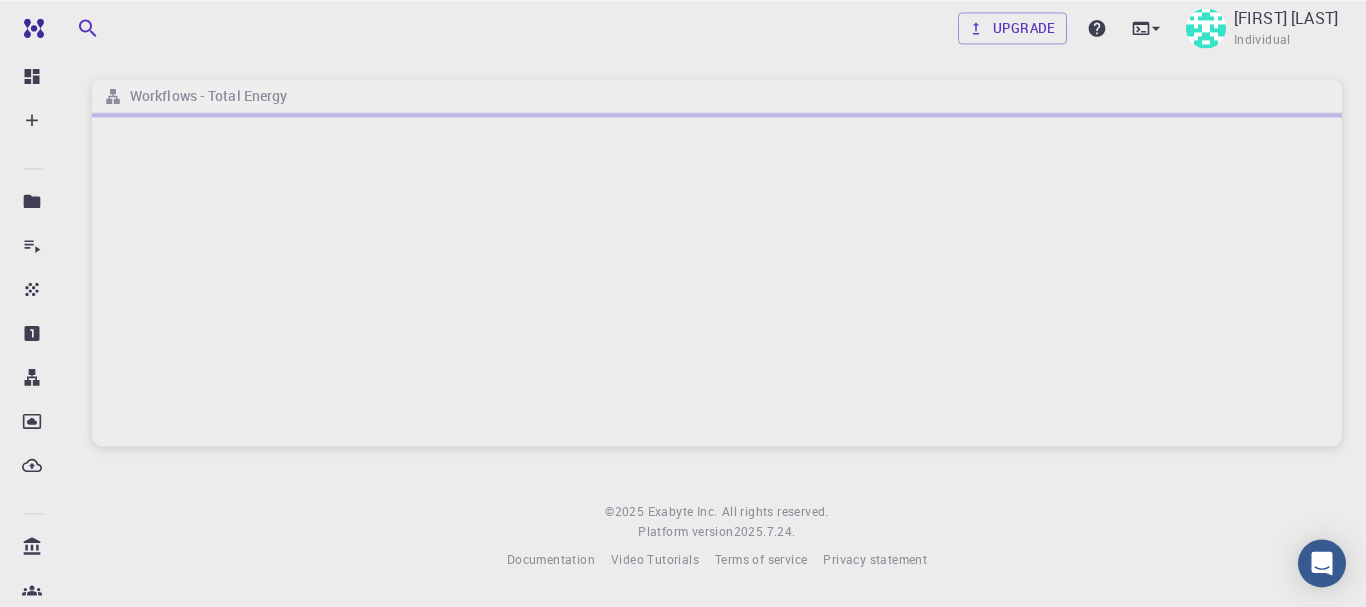 scroll, scrollTop: 0, scrollLeft: 0, axis: both 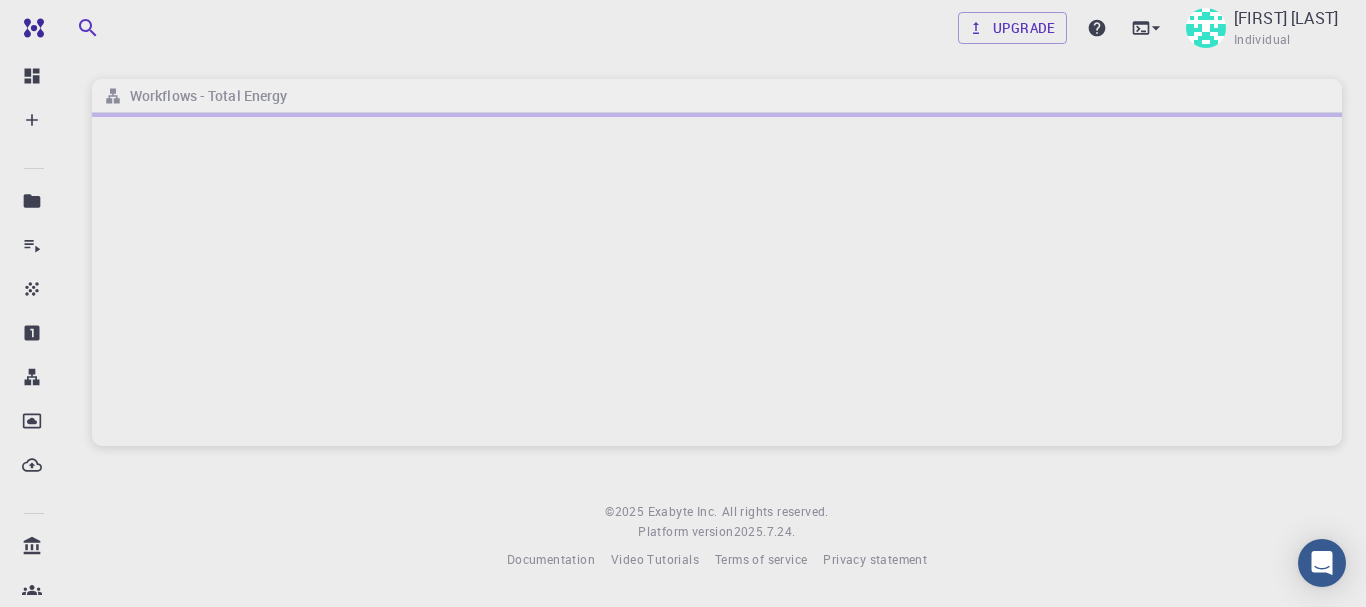 click at bounding box center (717, 279) 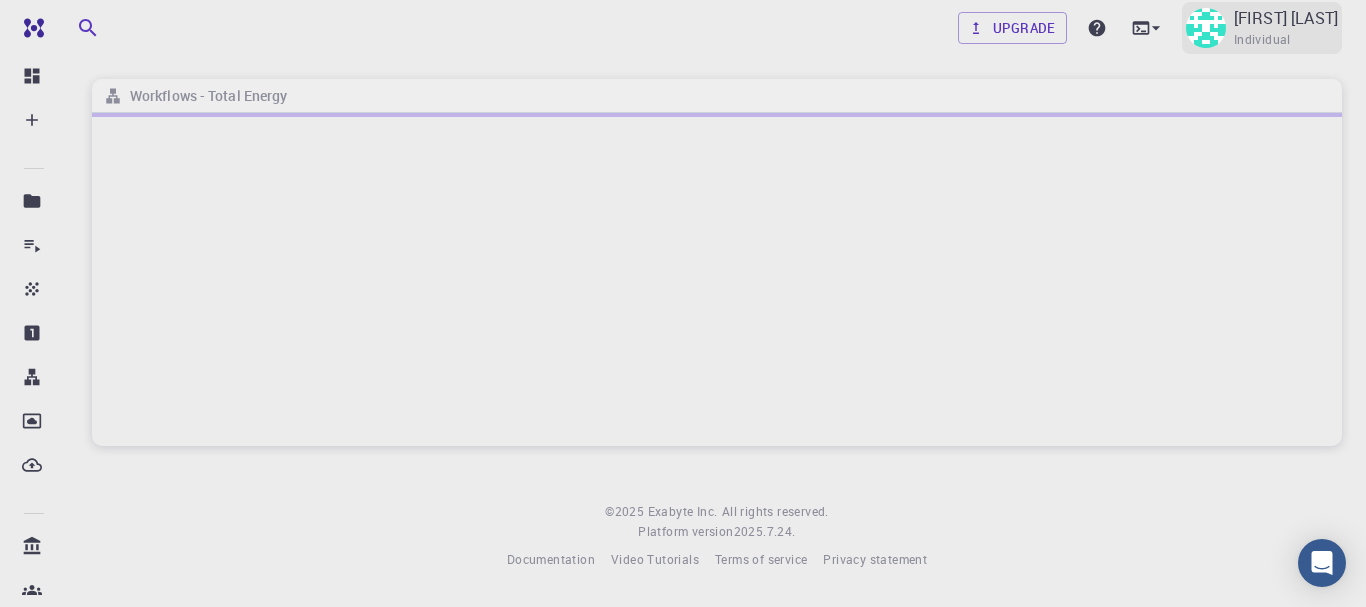 click on "Individual" at bounding box center [1262, 40] 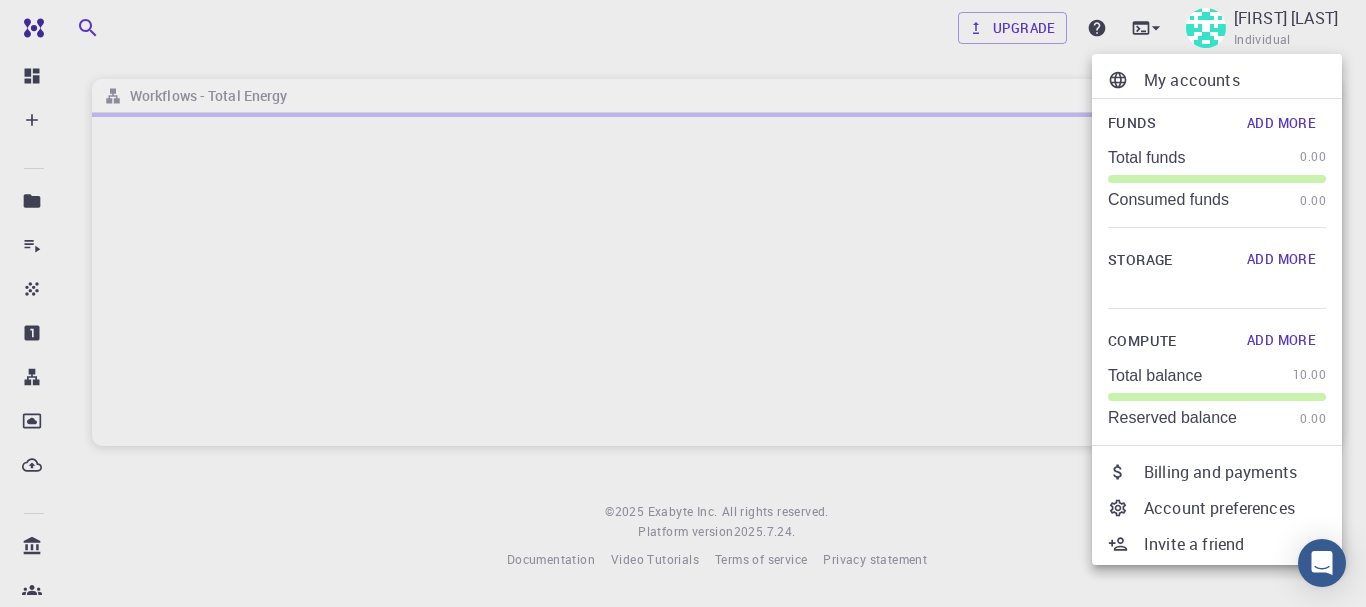 click at bounding box center [683, 303] 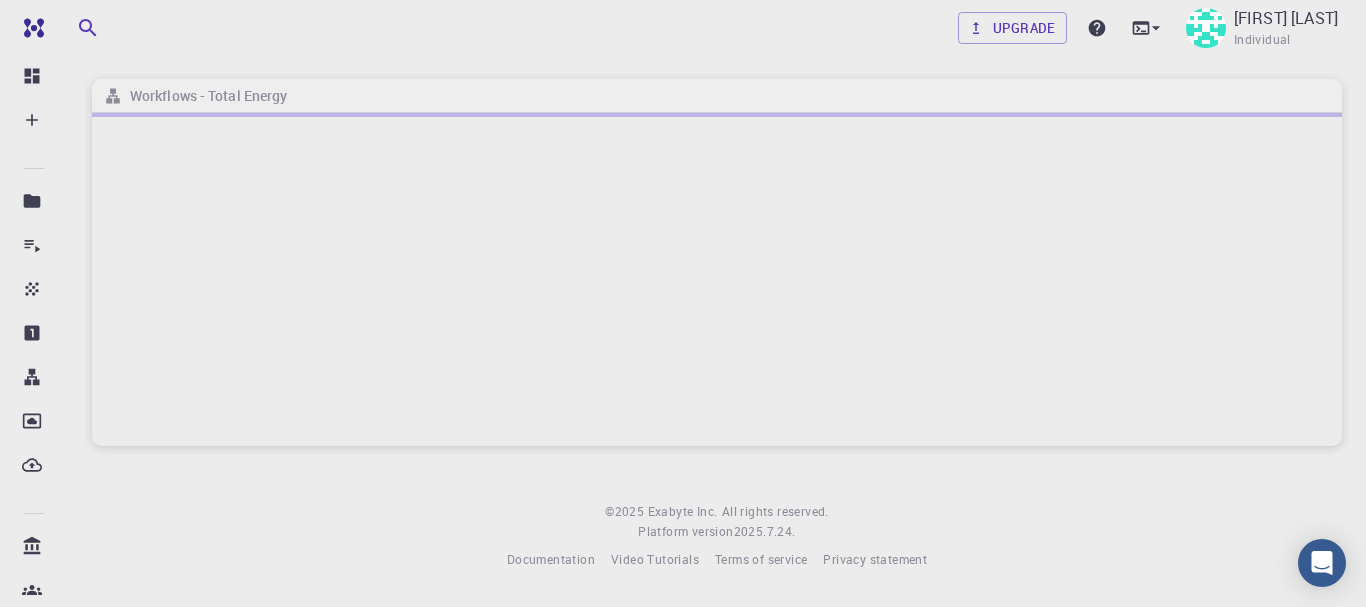 click at bounding box center (717, 279) 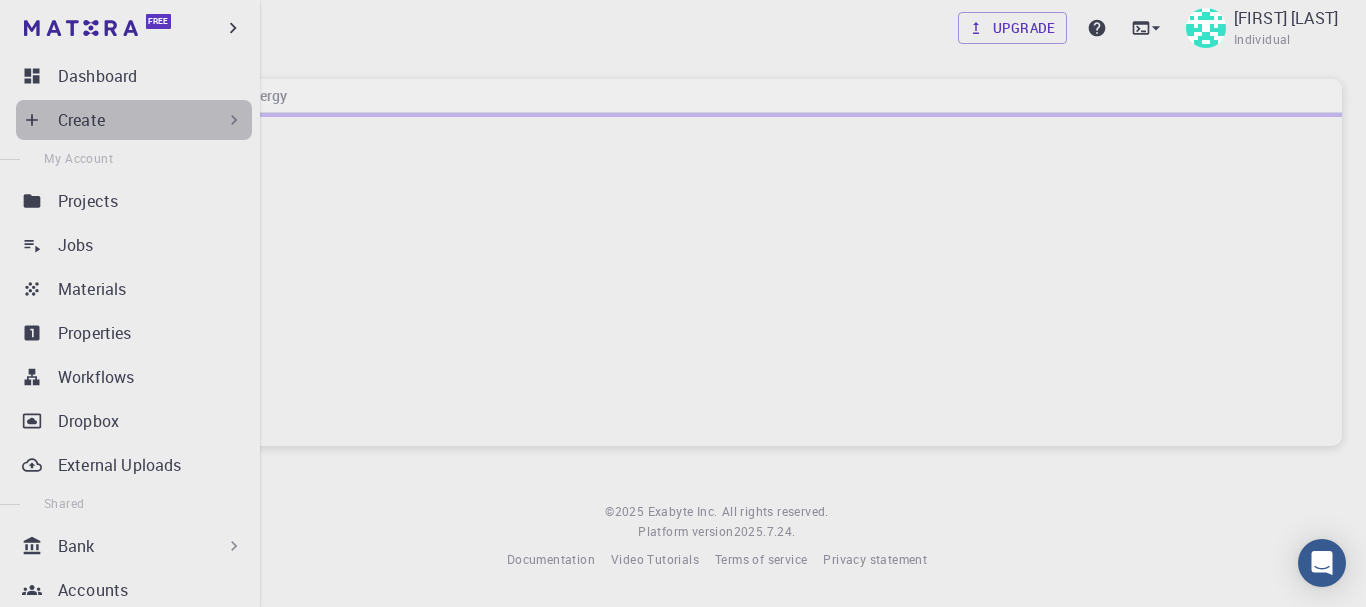 click 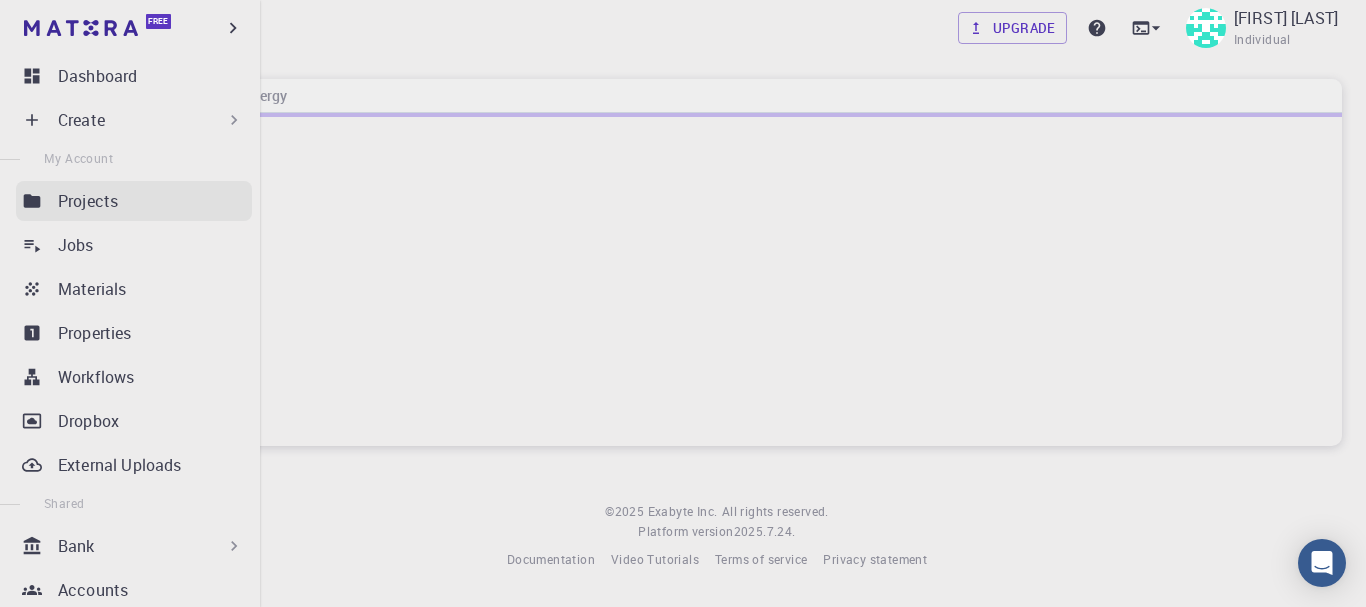 click on "Projects" at bounding box center (134, 201) 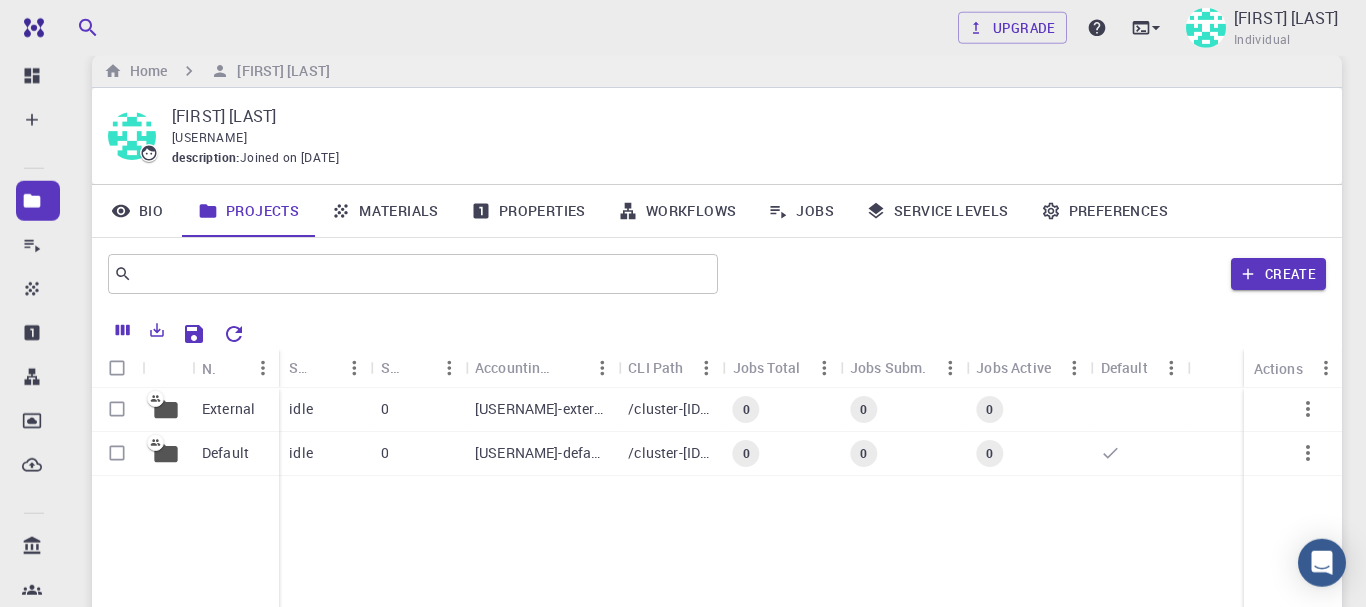 scroll, scrollTop: 26, scrollLeft: 0, axis: vertical 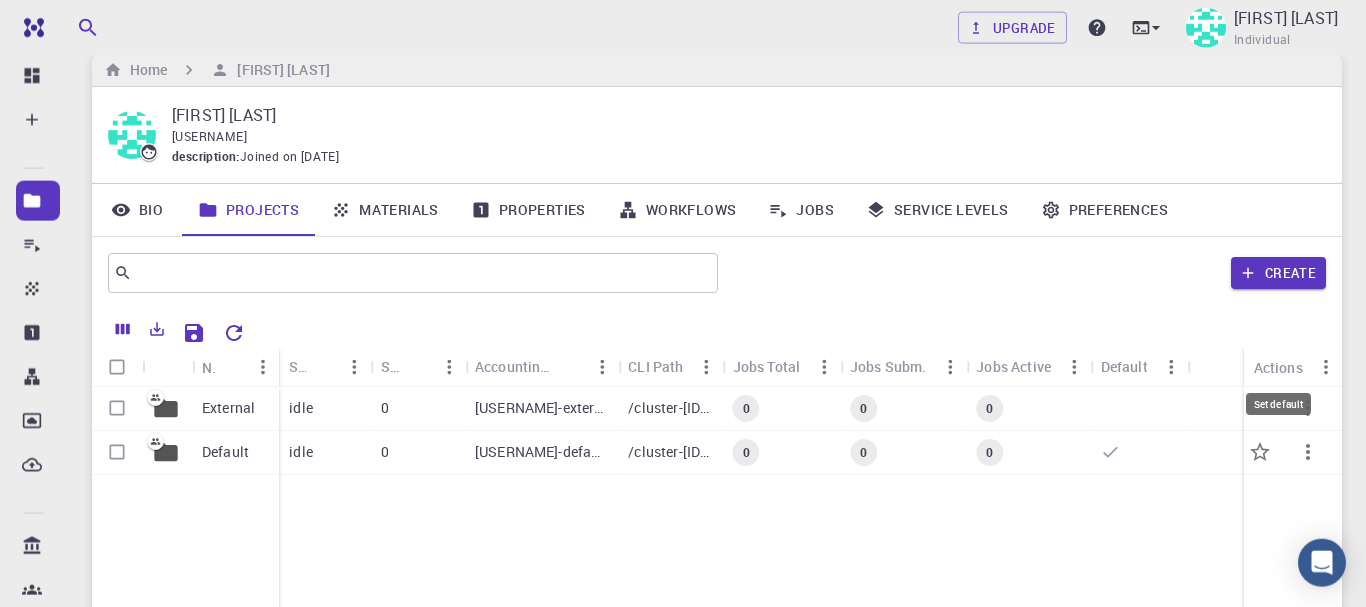 click on "Set default" at bounding box center [1279, 404] 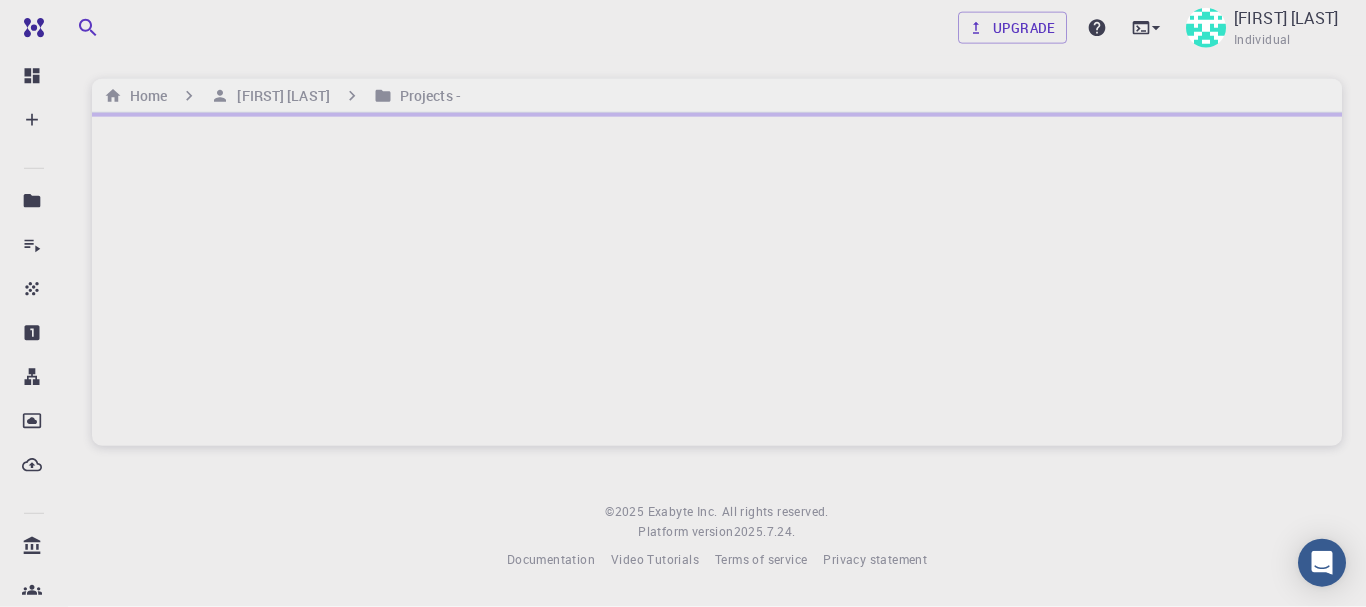 scroll, scrollTop: 0, scrollLeft: 0, axis: both 